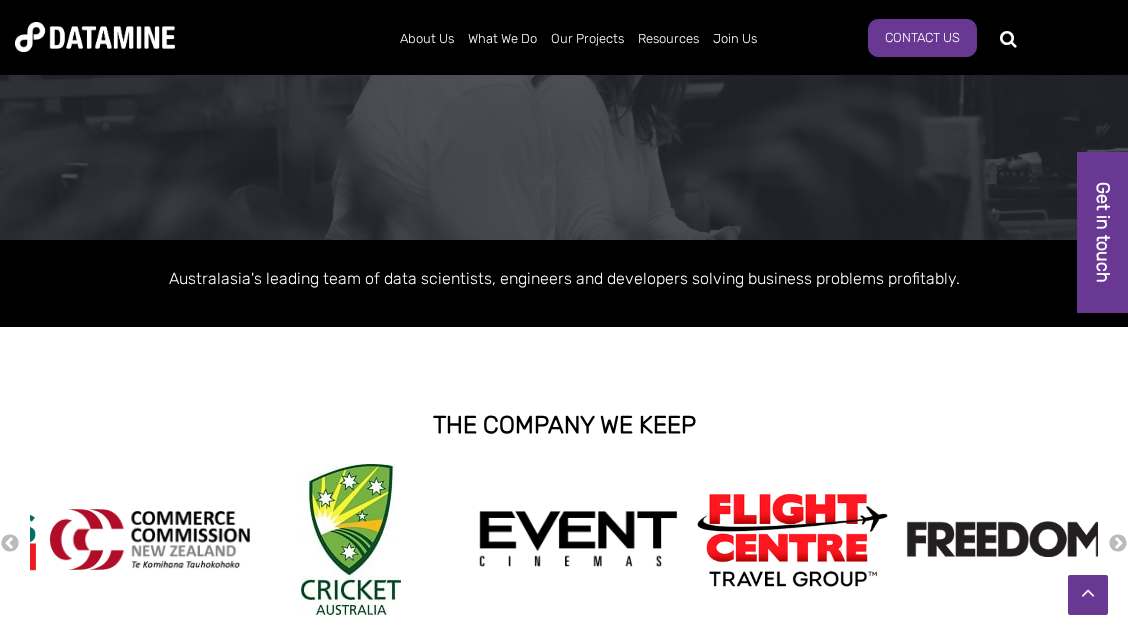 scroll, scrollTop: 0, scrollLeft: 0, axis: both 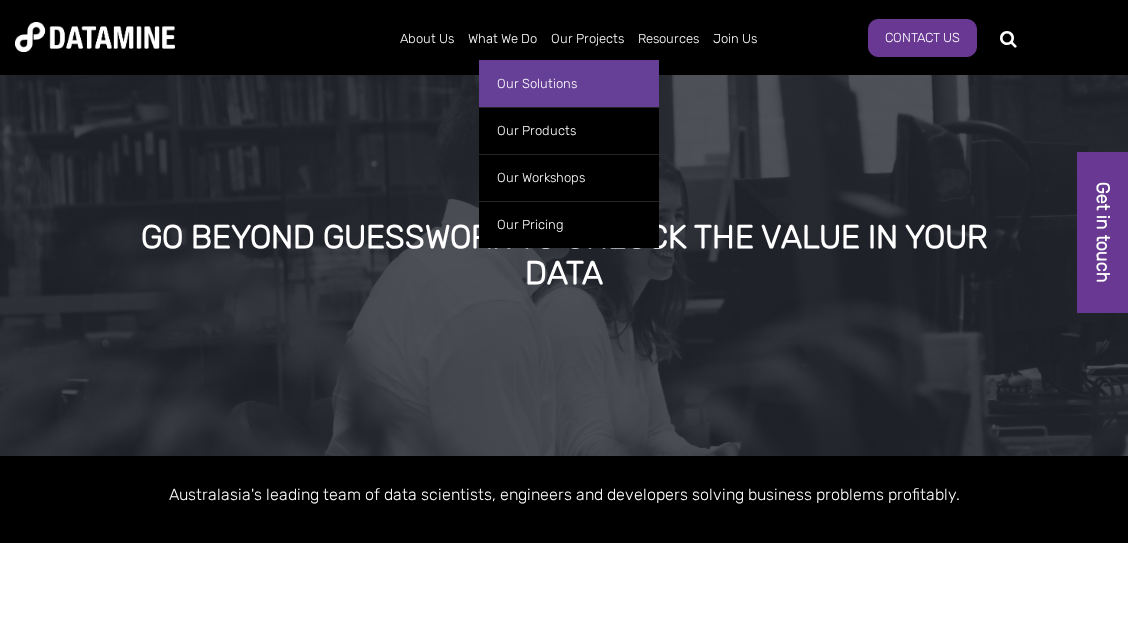 click on "Our Solutions" at bounding box center (569, 83) 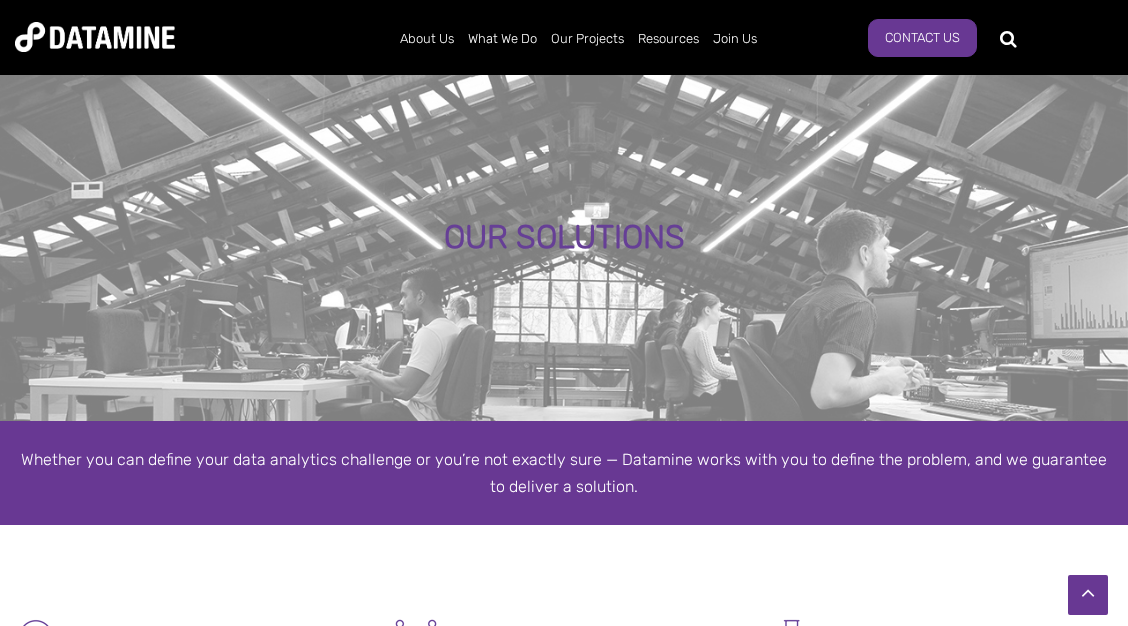 scroll, scrollTop: 540, scrollLeft: 0, axis: vertical 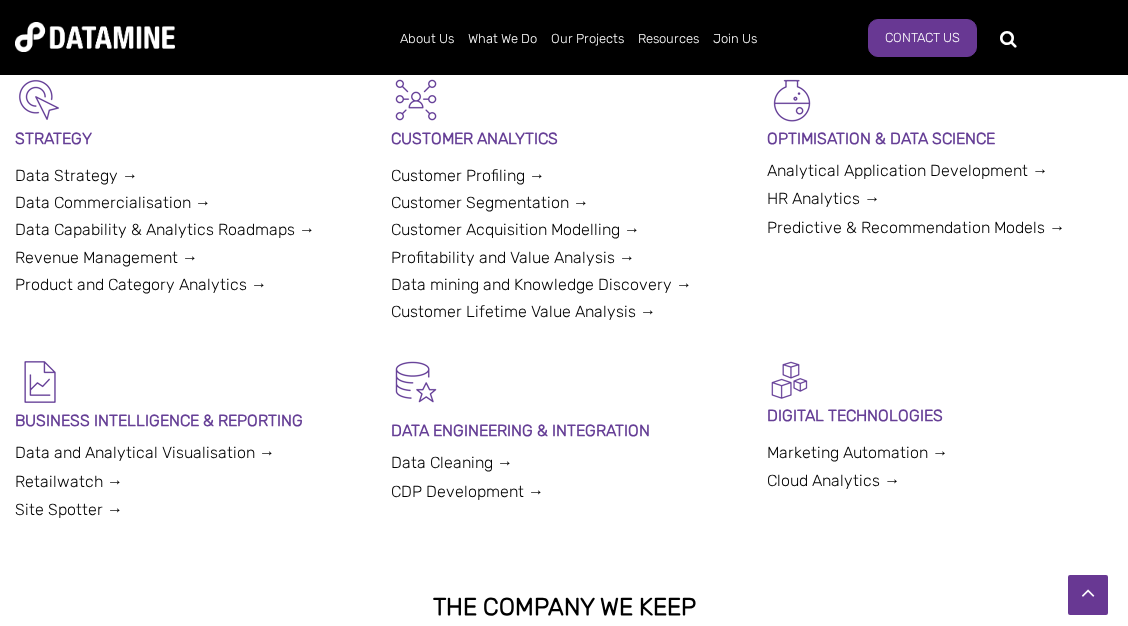 click on "Customer Segmentation →" at bounding box center (490, 202) 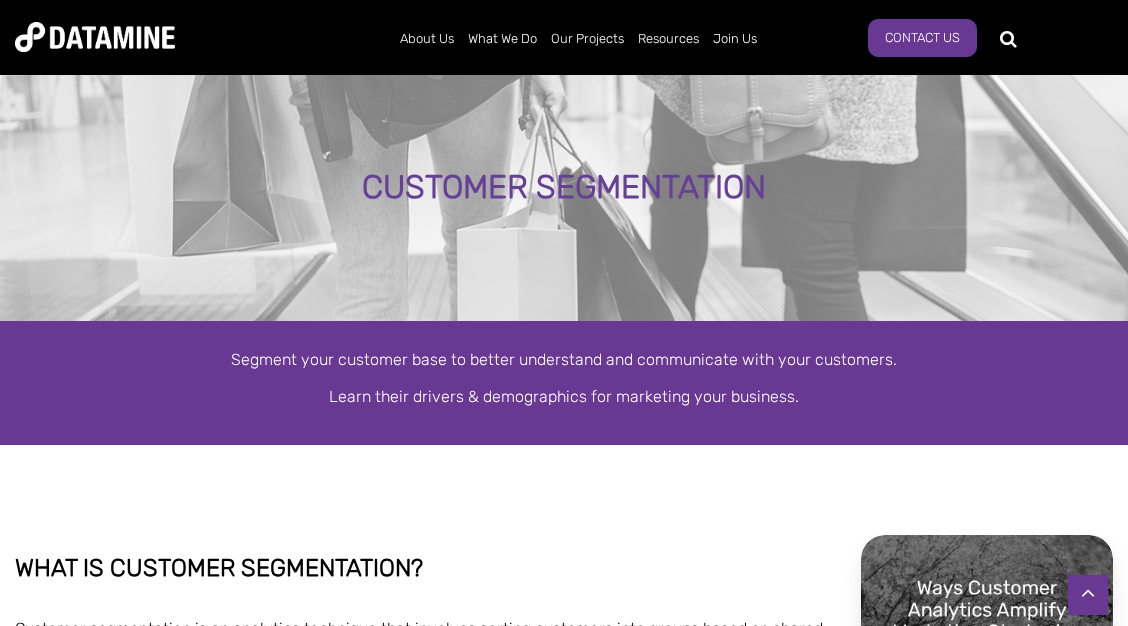 scroll, scrollTop: 540, scrollLeft: 0, axis: vertical 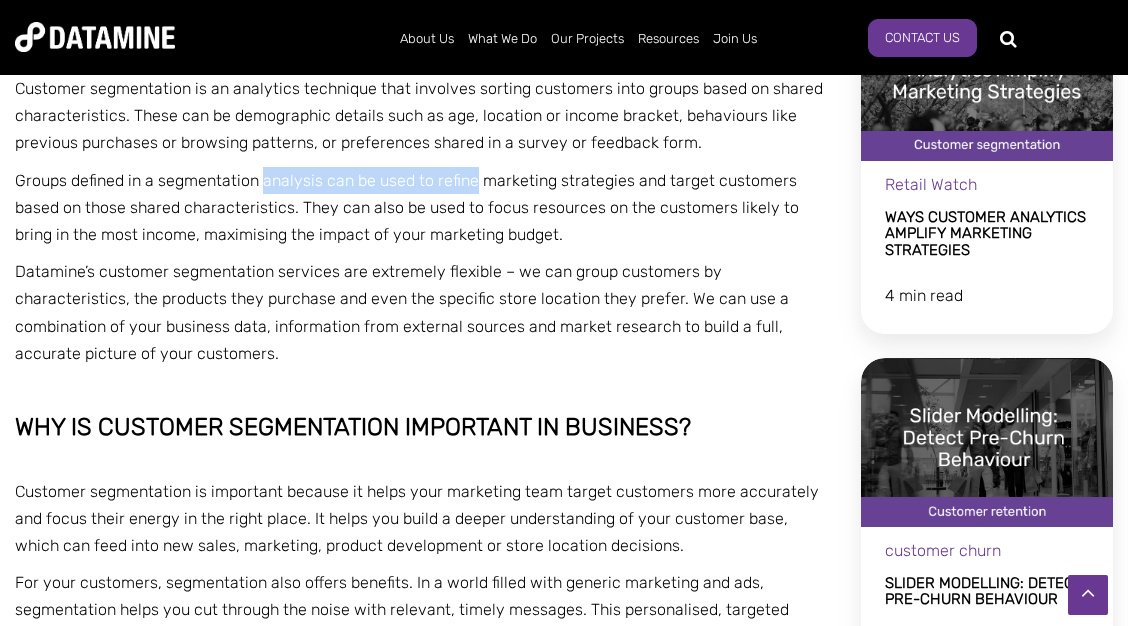 drag, startPoint x: 260, startPoint y: 170, endPoint x: 472, endPoint y: 169, distance: 212.00237 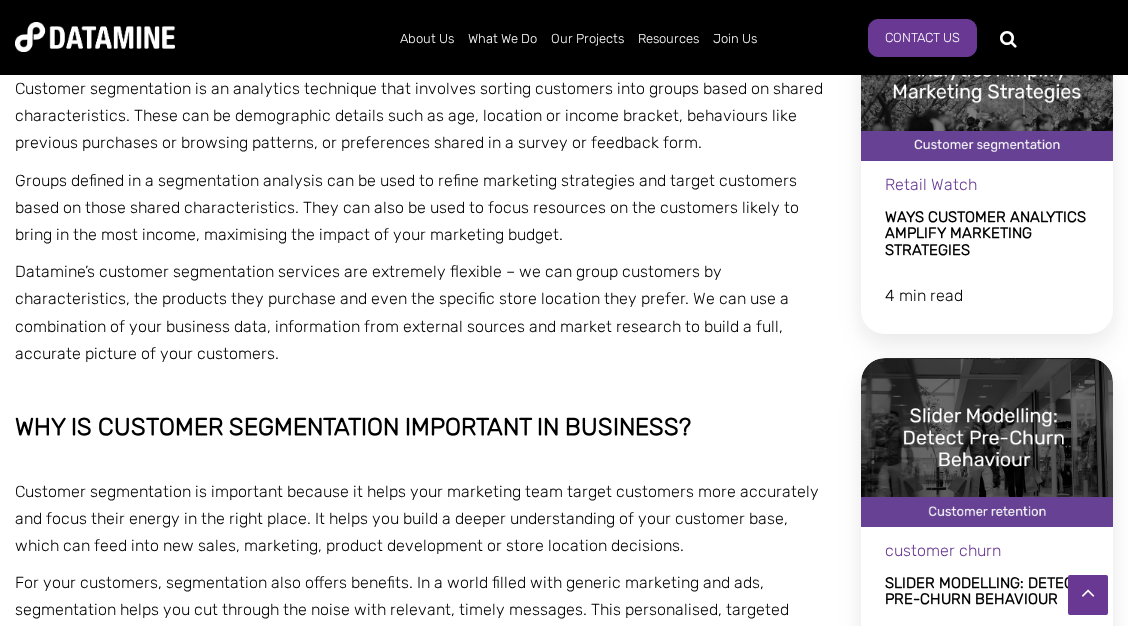 click on "Groups defined in a segmentation analysis can be used to refine marketing strategies and target customers based on those shared characteristics. They can also be used to focus resources on the customers likely to bring in the most income, maximising the impact of your marketing budget." at bounding box center [423, 208] 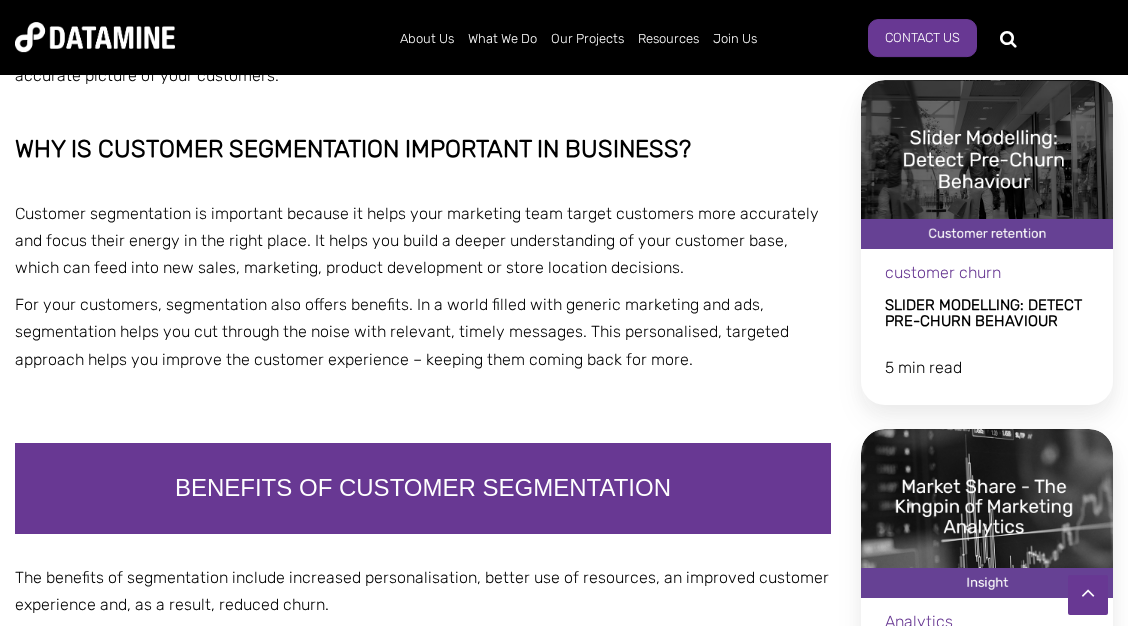 scroll, scrollTop: 864, scrollLeft: 0, axis: vertical 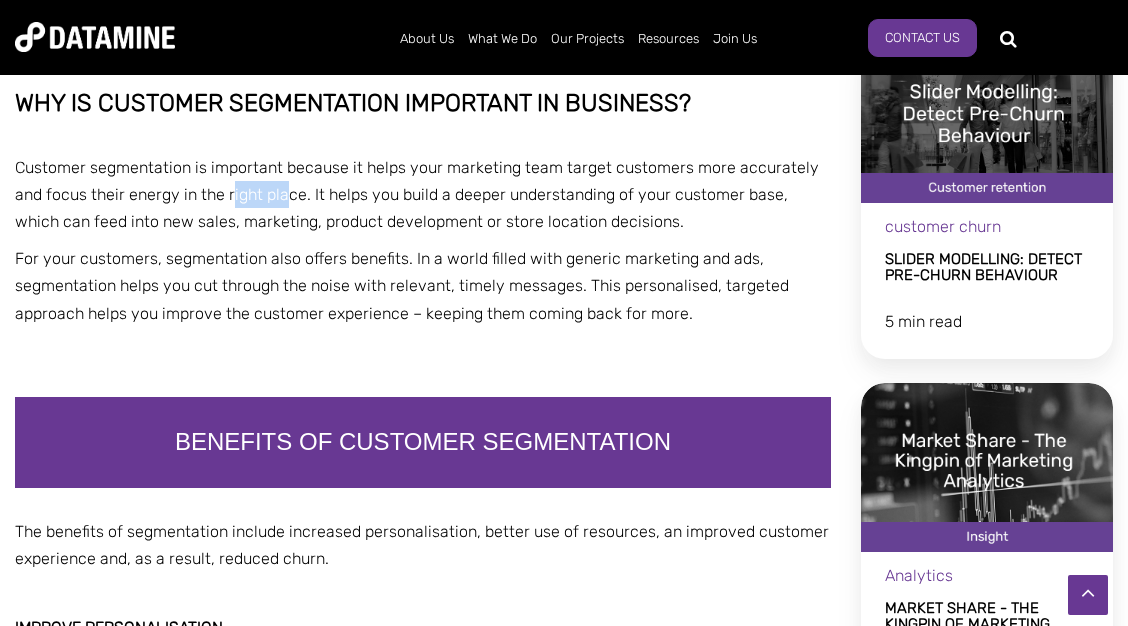 drag, startPoint x: 231, startPoint y: 195, endPoint x: 301, endPoint y: 200, distance: 70.178345 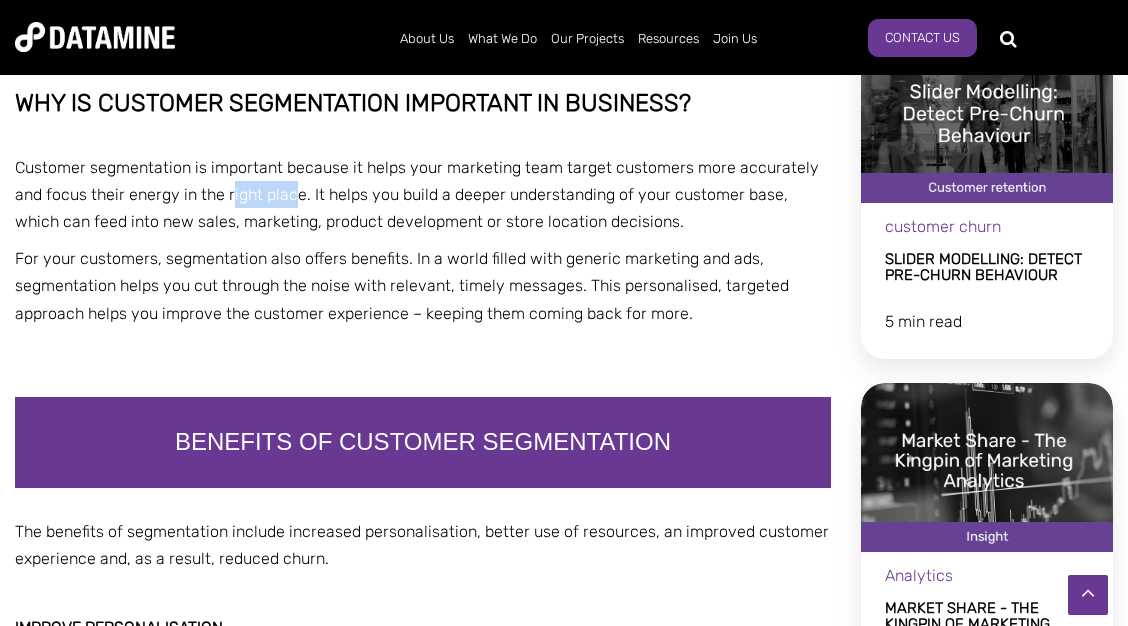 click on "Customer segmentation is important because it helps your marketing team target customers more accurately and focus their energy in the right place. It helps you build a deeper understanding of your customer base, which can feed into new sales, marketing, product development or store location decisions." at bounding box center [417, 194] 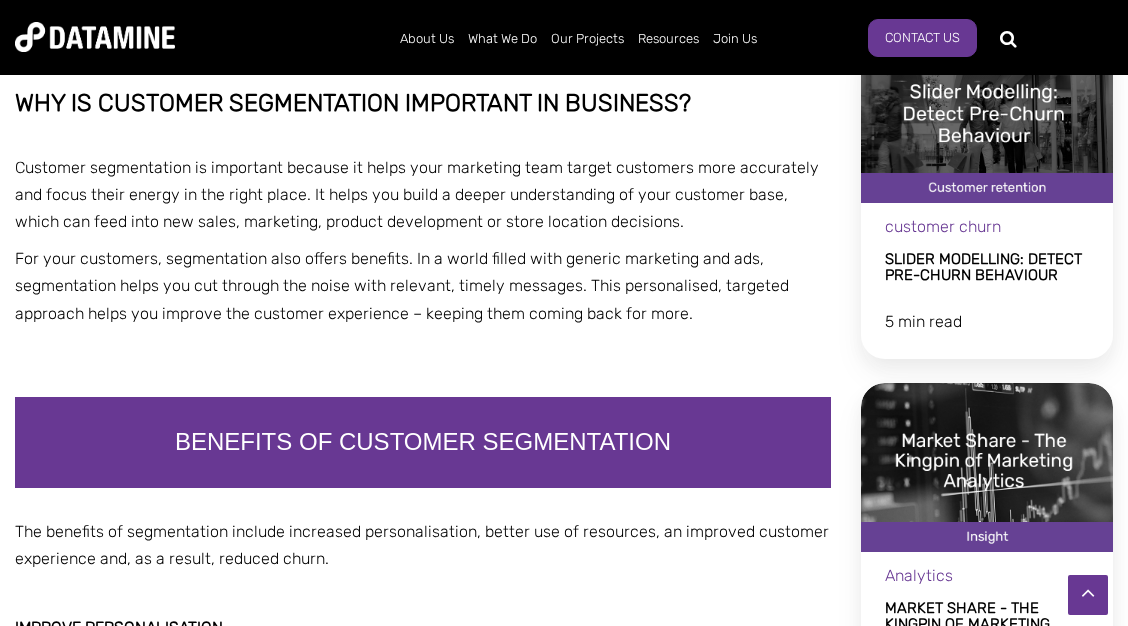 click on "Customer segmentation is important because it helps your marketing team target customers more accurately and focus their energy in the right place. It helps you build a deeper understanding of your customer base, which can feed into new sales, marketing, product development or store location decisions." at bounding box center (417, 194) 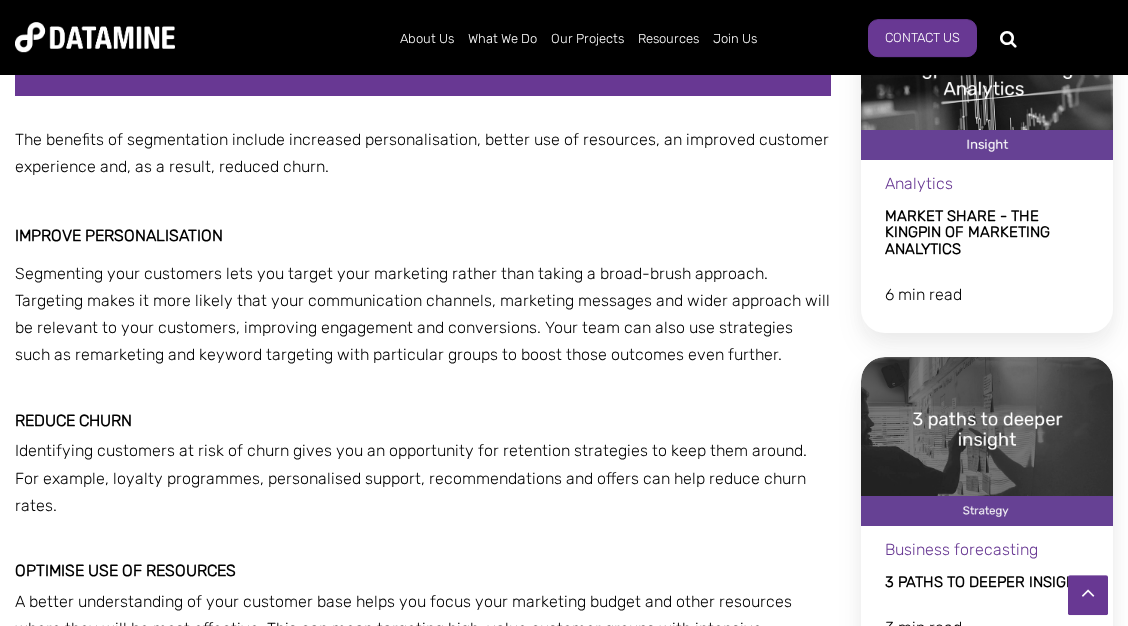 scroll, scrollTop: 1296, scrollLeft: 0, axis: vertical 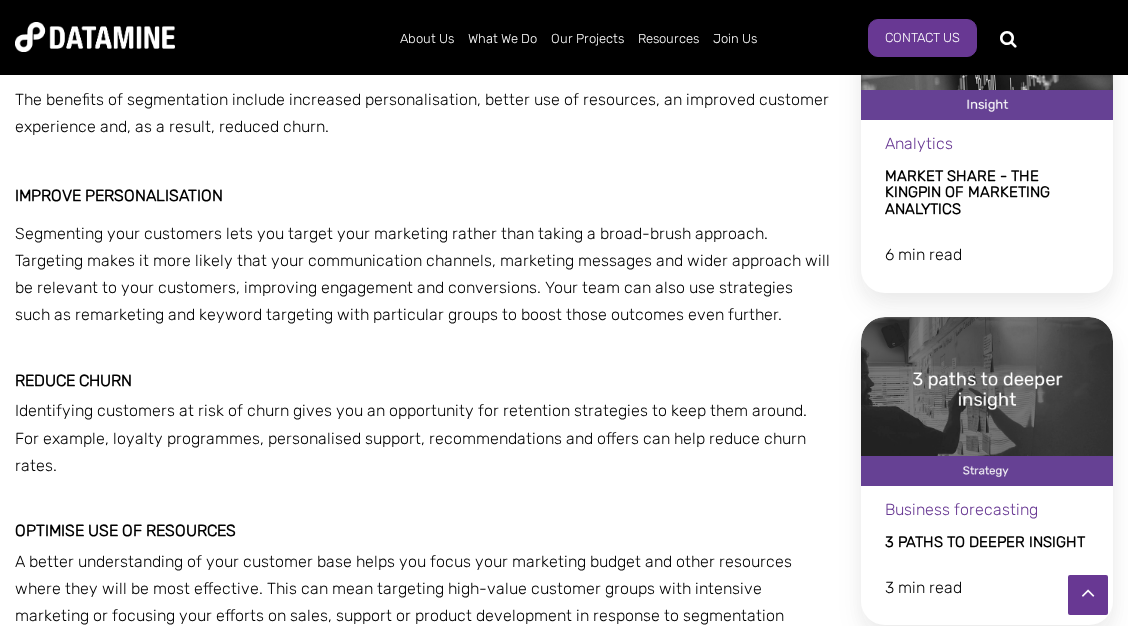 click on "Improve personalisation" at bounding box center (119, 195) 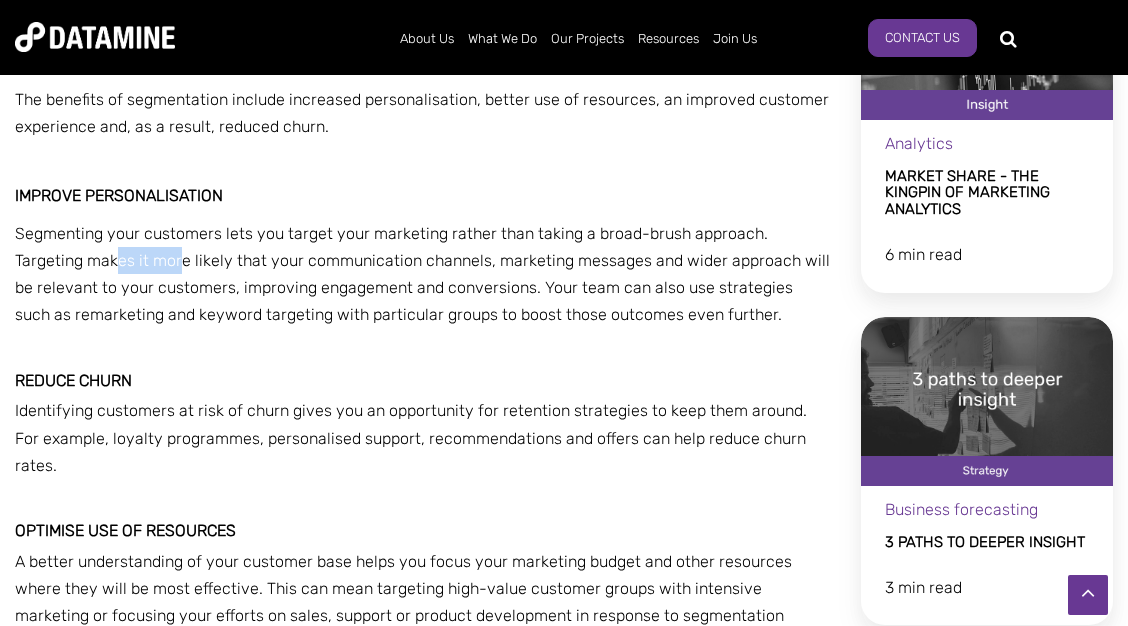 drag, startPoint x: 47, startPoint y: 250, endPoint x: 116, endPoint y: 254, distance: 69.115845 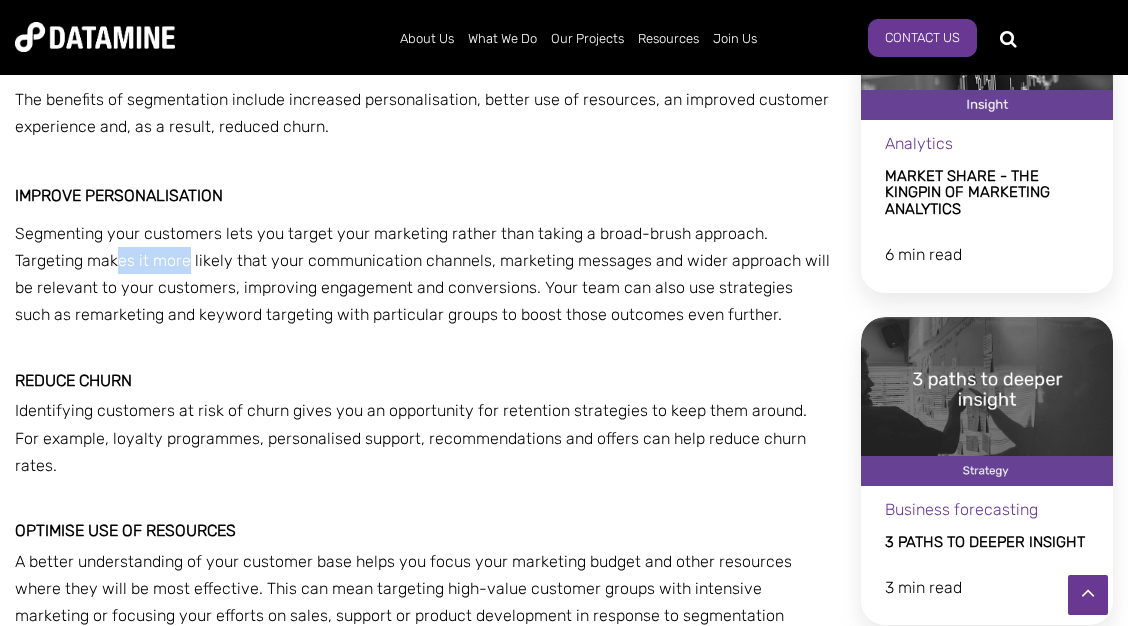 click on "Segmenting your customers lets you target your marketing rather than taking a broad-brush approach. Targeting makes it more likely that your communication channels, marketing messages and wider approach will be relevant to your customers, improving engagement and conversions. Your team can also use strategies such as remarketing and keyword targeting with particular groups to boost those outcomes even further." at bounding box center [422, 274] 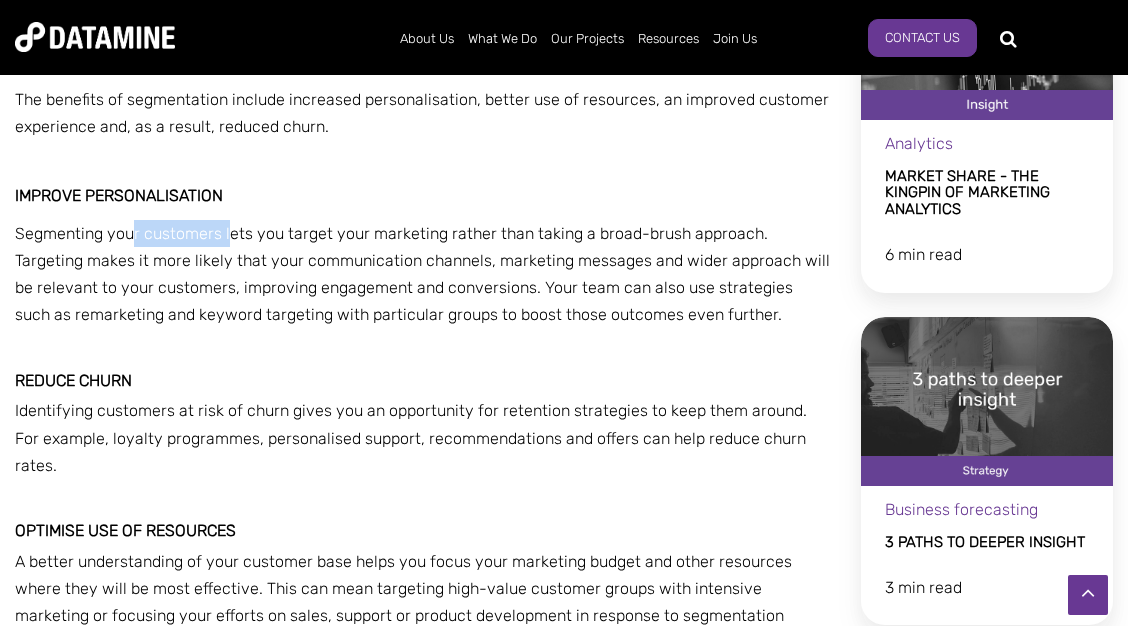 drag, startPoint x: 154, startPoint y: 239, endPoint x: 235, endPoint y: 241, distance: 81.02469 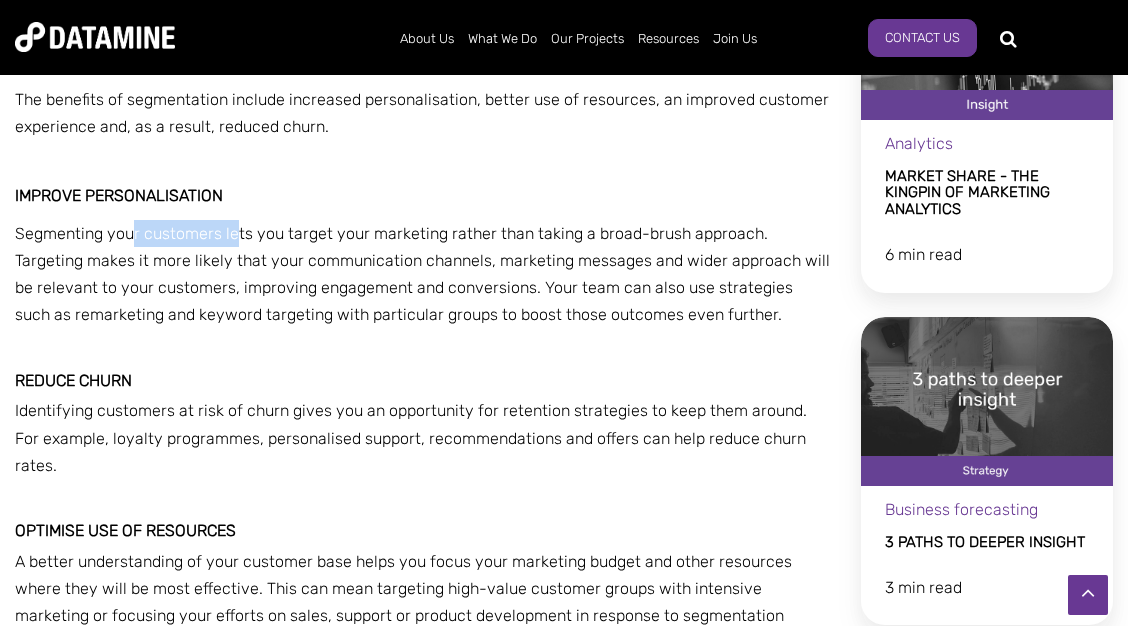 click on "Segmenting your customers lets you target your marketing rather than taking a broad-brush approach. Targeting makes it more likely that your communication channels, marketing messages and wider approach will be relevant to your customers, improving engagement and conversions. Your team can also use strategies such as remarketing and keyword targeting with particular groups to boost those outcomes even further." at bounding box center (422, 274) 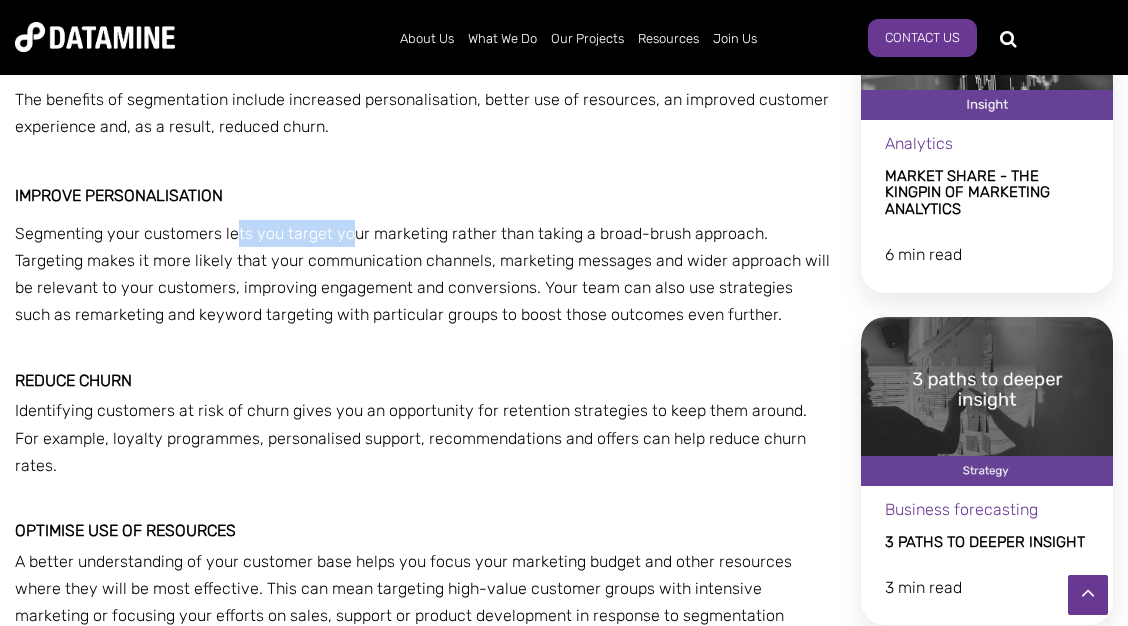drag, startPoint x: 235, startPoint y: 238, endPoint x: 350, endPoint y: 235, distance: 115.03912 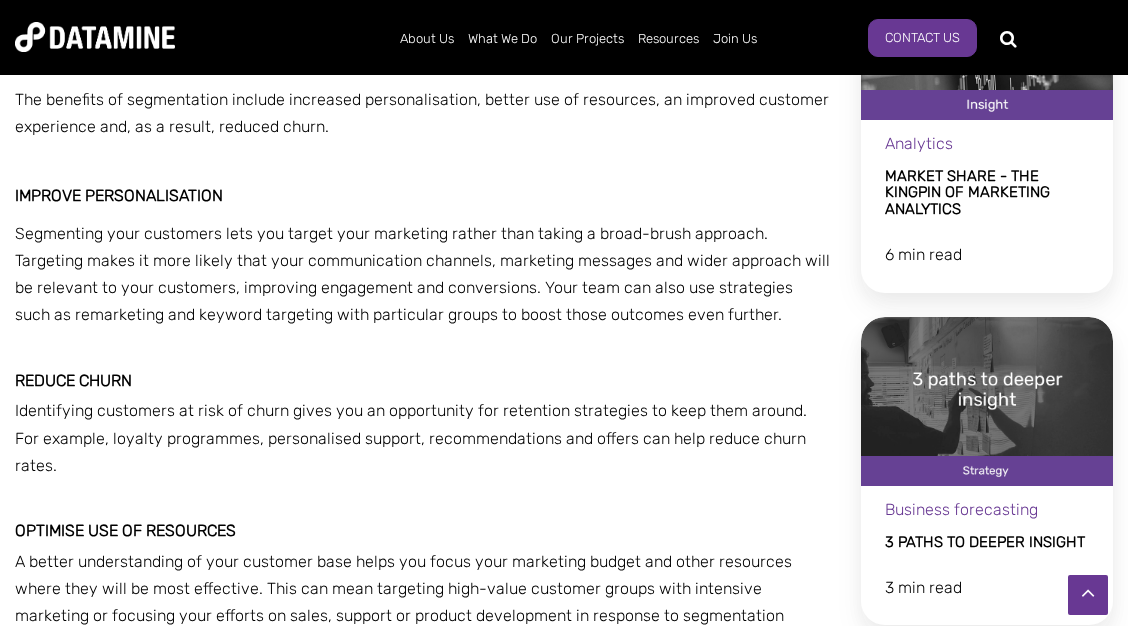 click on "Segmenting your customers lets you target your marketing rather than taking a broad-brush approach. Targeting makes it more likely that your communication channels, marketing messages and wider approach will be relevant to your customers, improving engagement and conversions. Your team can also use strategies such as remarketing and keyword targeting with particular groups to boost those outcomes even further." at bounding box center (423, 274) 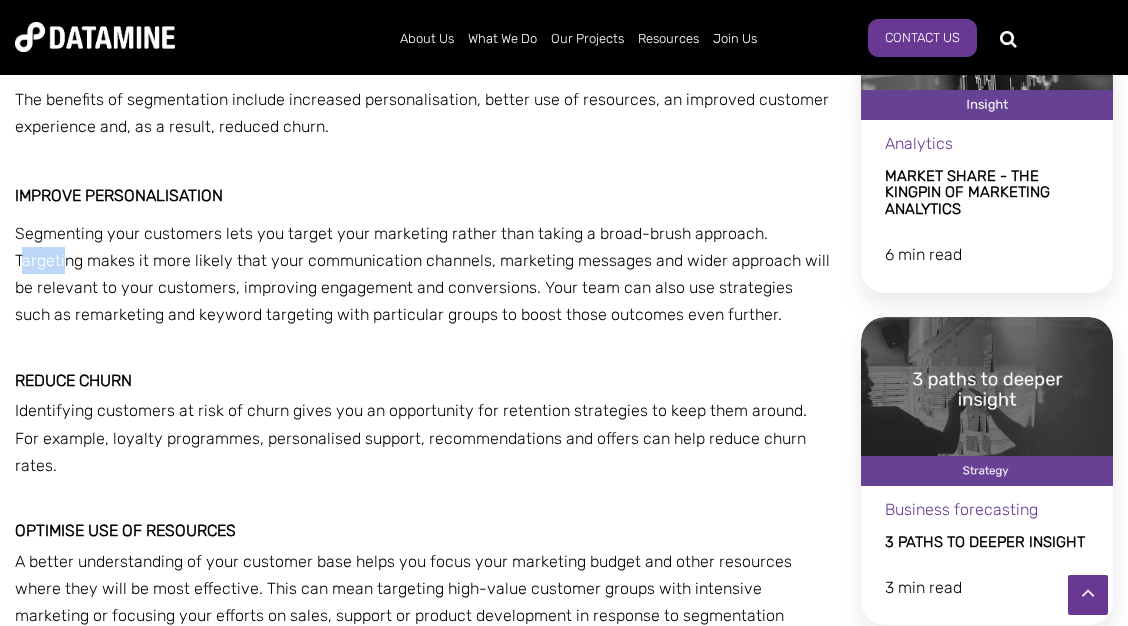 drag, startPoint x: 772, startPoint y: 238, endPoint x: 814, endPoint y: 247, distance: 42.953465 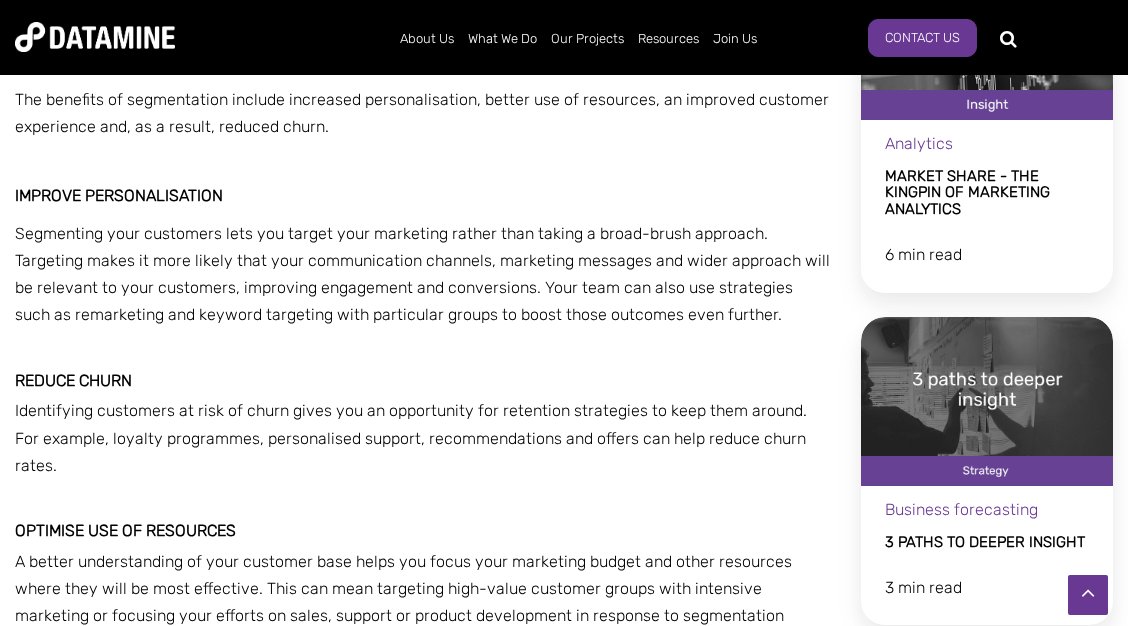 click on "Segmenting your customers lets you target your marketing rather than taking a broad-brush approach. Targeting makes it more likely that your communication channels, marketing messages and wider approach will be relevant to your customers, improving engagement and conversions. Your team can also use strategies such as remarketing and keyword targeting with particular groups to boost those outcomes even further." at bounding box center (423, 274) 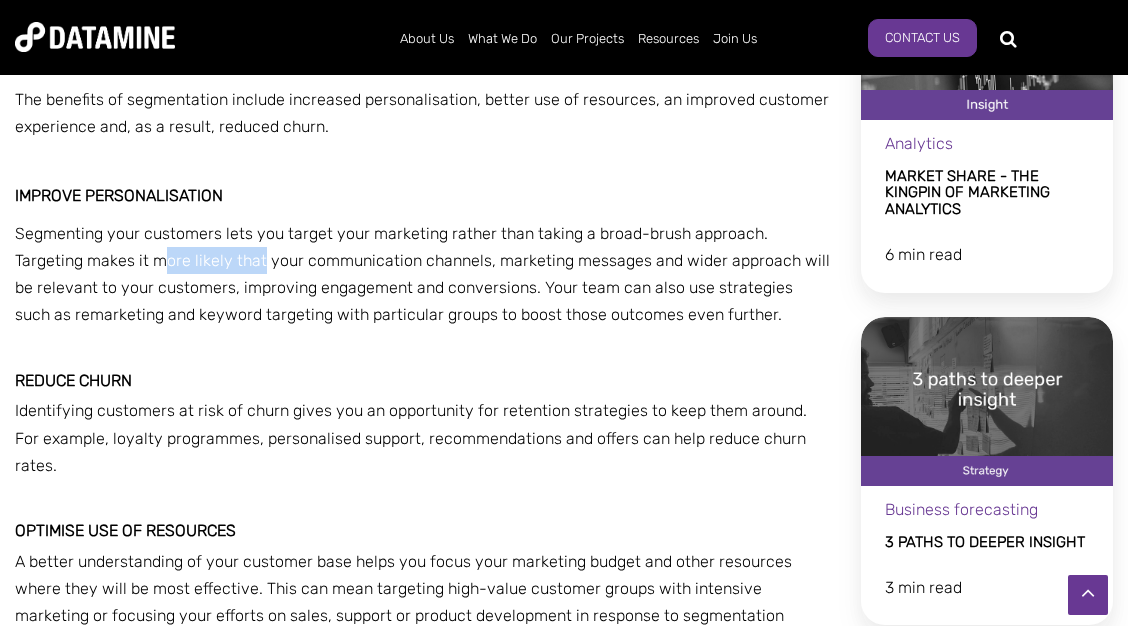 drag, startPoint x: 94, startPoint y: 263, endPoint x: 193, endPoint y: 261, distance: 99.0202 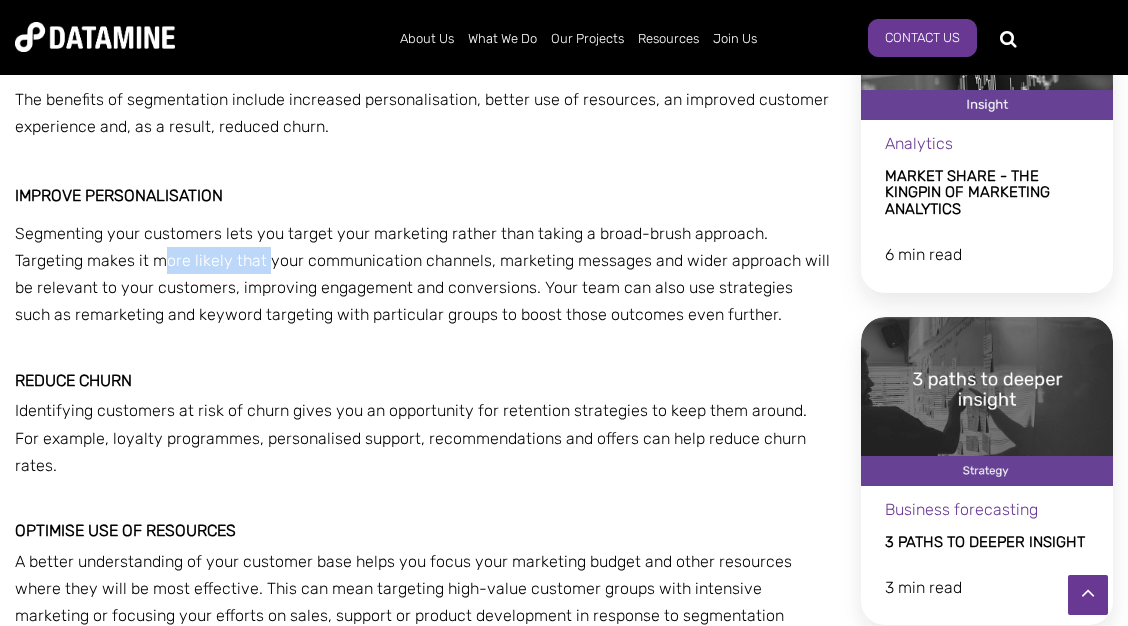 click on "Segmenting your customers lets you target your marketing rather than taking a broad-brush approach. Targeting makes it more likely that your communication channels, marketing messages and wider approach will be relevant to your customers, improving engagement and conversions. Your team can also use strategies such as remarketing and keyword targeting with particular groups to boost those outcomes even further." at bounding box center [423, 274] 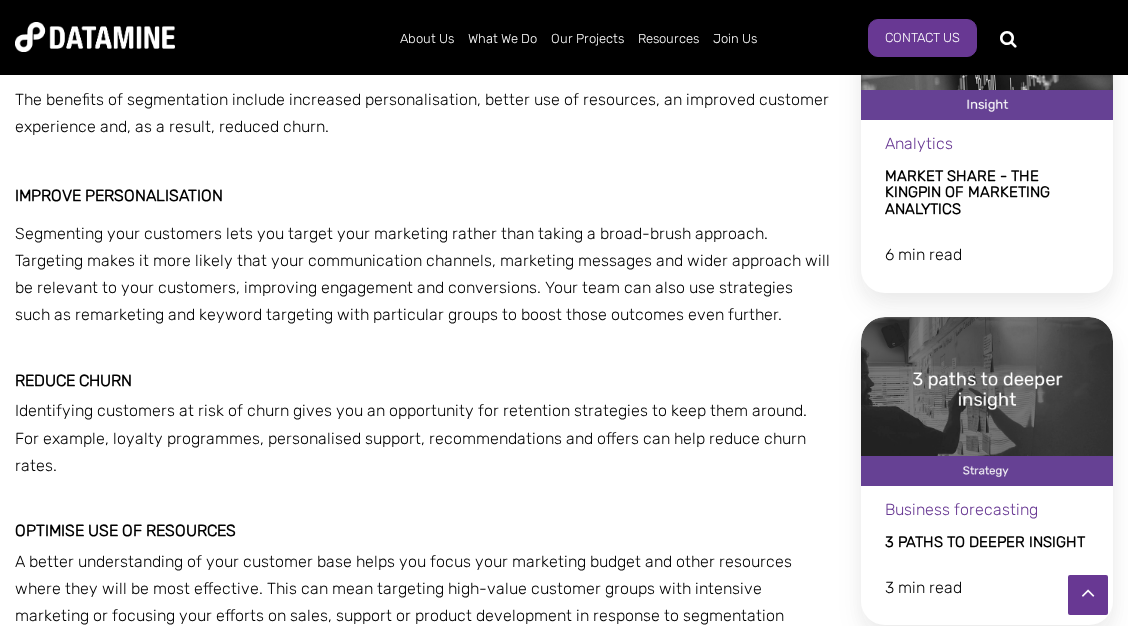 click on "Segmenting your customers lets you target your marketing rather than taking a broad-brush approach. Targeting makes it more likely that your communication channels, marketing messages and wider approach will be relevant to your customers, improving engagement and conversions. Your team can also use strategies such as remarketing and keyword targeting with particular groups to boost those outcomes even further." at bounding box center [423, 274] 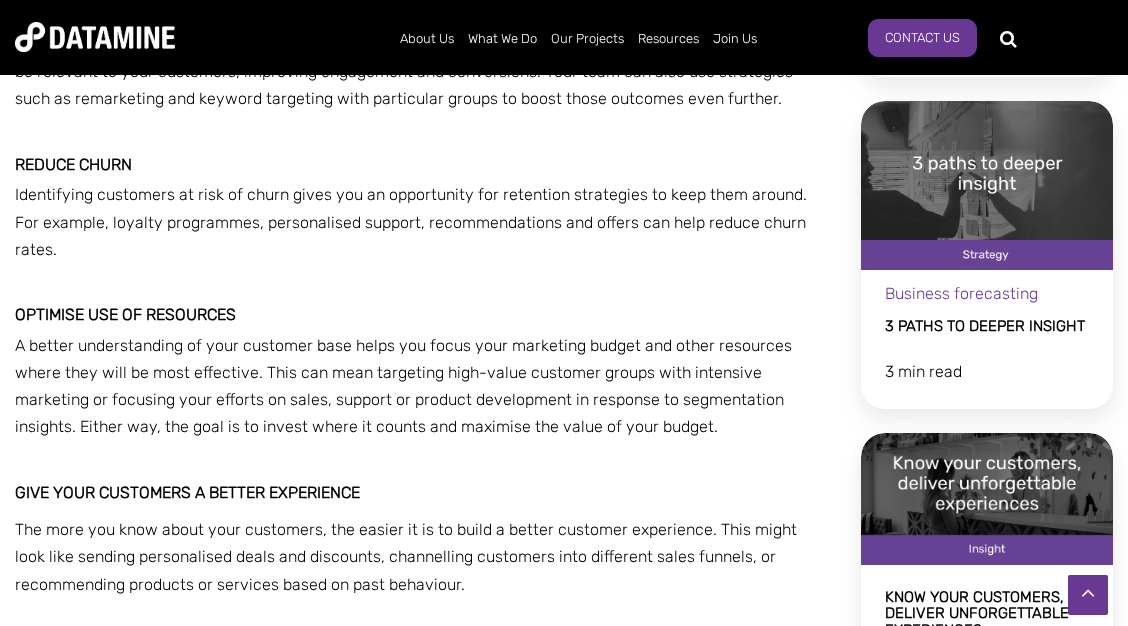 scroll, scrollTop: 1620, scrollLeft: 0, axis: vertical 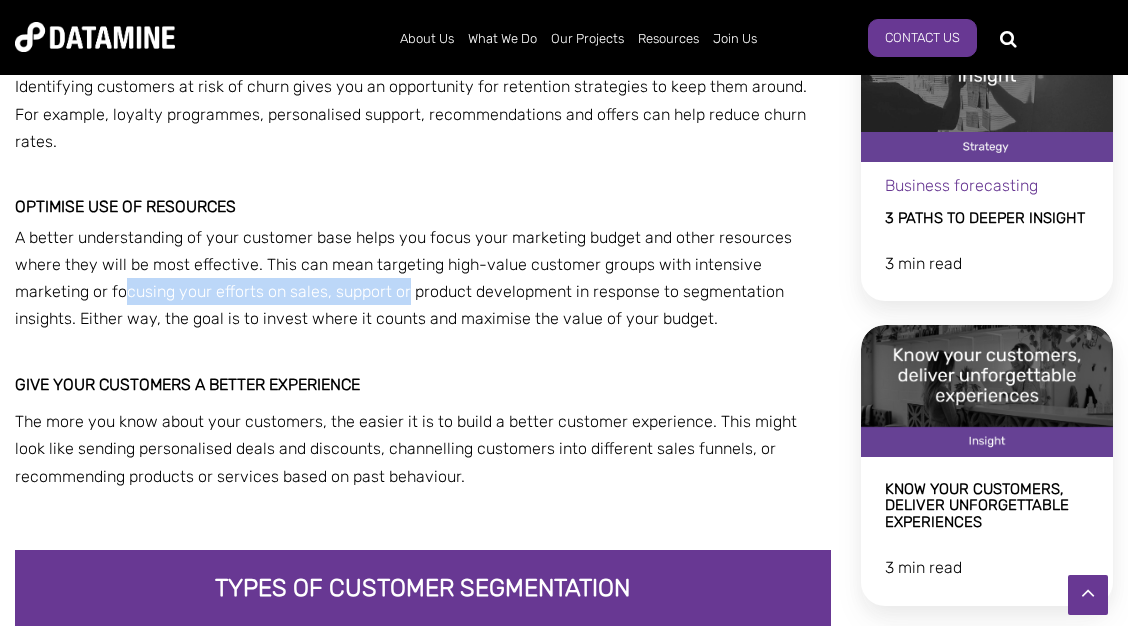 drag, startPoint x: 52, startPoint y: 266, endPoint x: 404, endPoint y: 270, distance: 352.02274 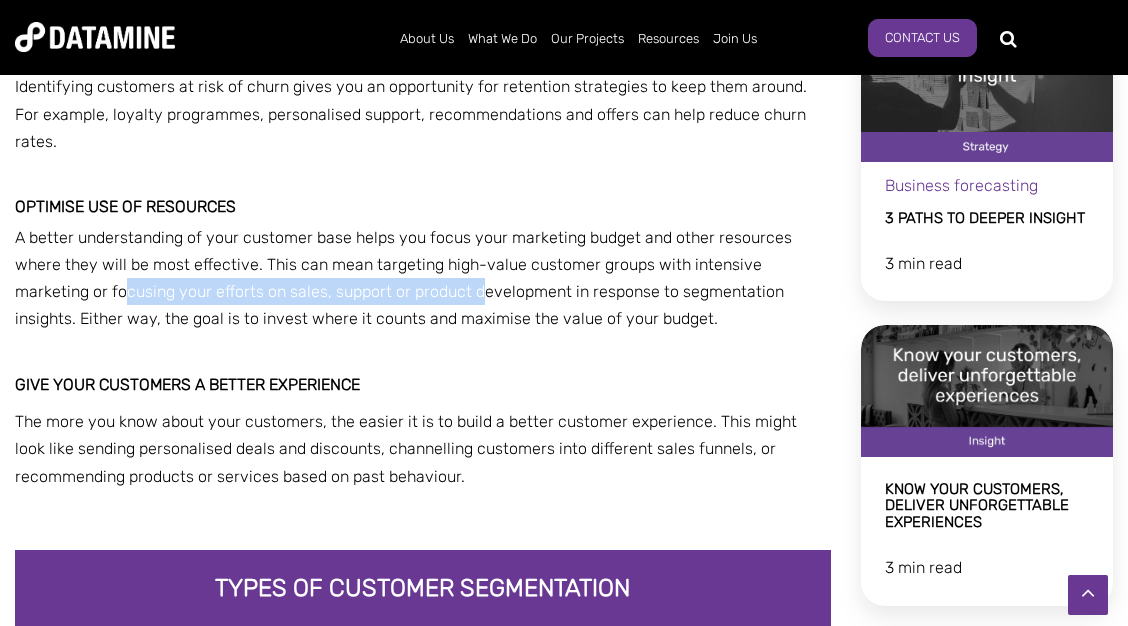 click on "A better understanding of your customer base helps you focus your marketing budget and other resources where they will be most effective. This can mean targeting high-value customer groups with intensive marketing or focusing your efforts on sales, support or product development in response to segmentation insights. Either way, the goal is to invest where it counts and maximise the value of your budget." at bounding box center (403, 278) 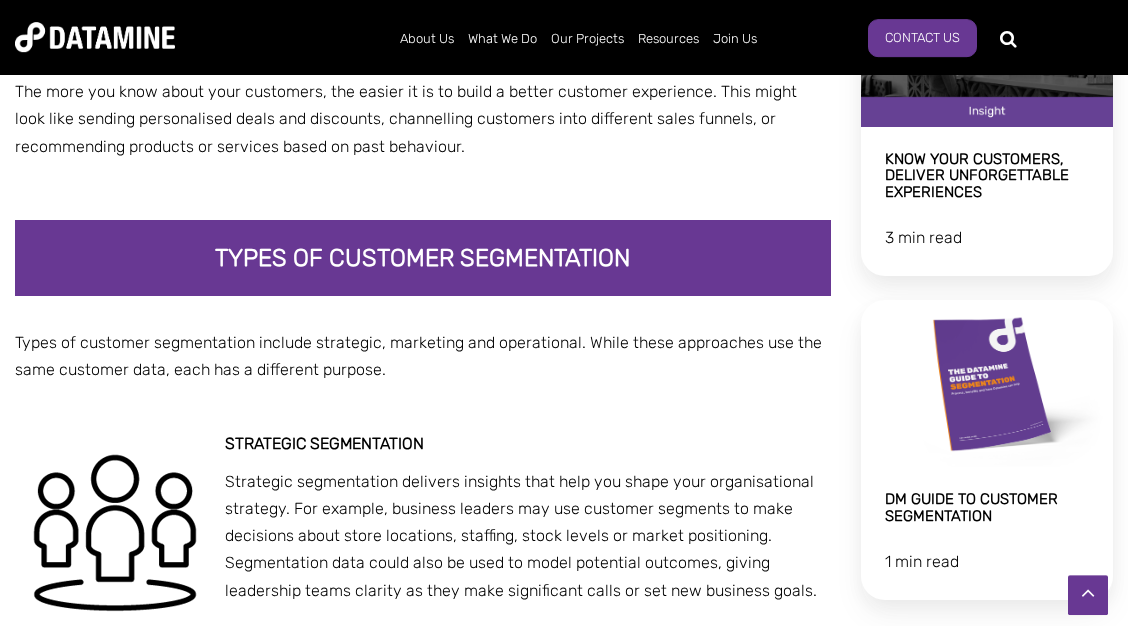 scroll, scrollTop: 2052, scrollLeft: 0, axis: vertical 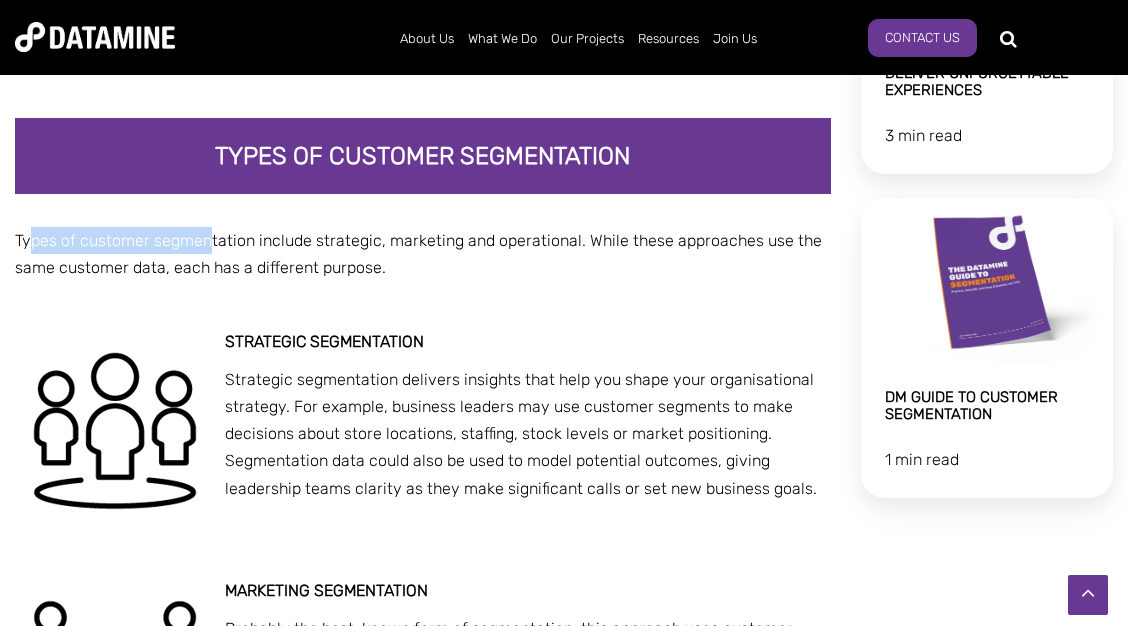 drag, startPoint x: 30, startPoint y: 209, endPoint x: 213, endPoint y: 204, distance: 183.0683 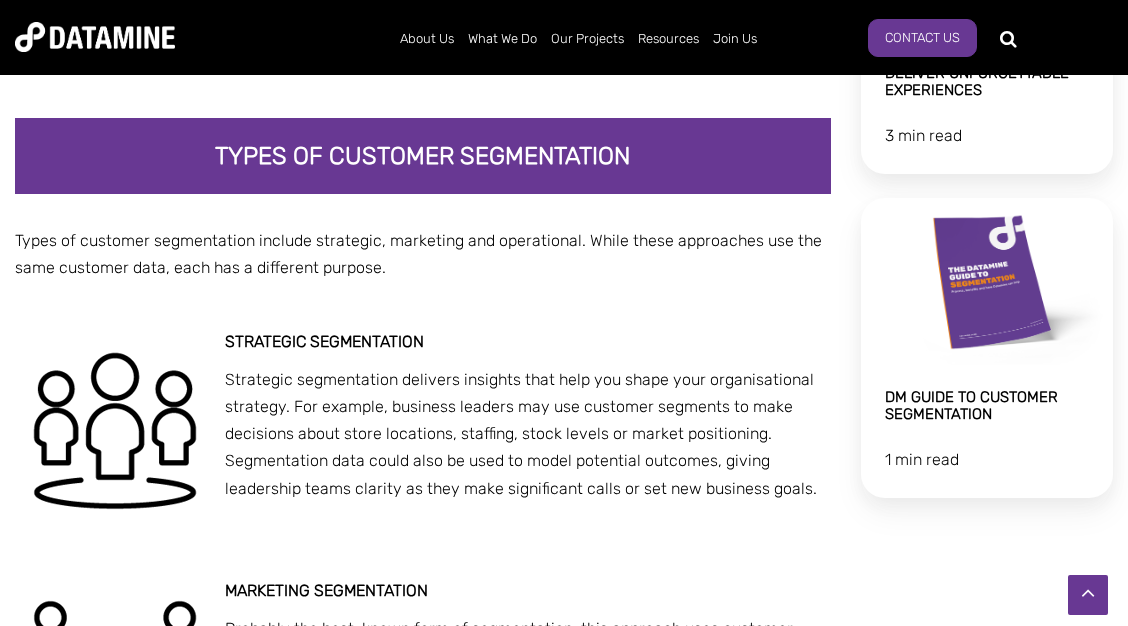 click on "Types of customer segmentation include strategic, marketing and operational. While these approaches use the same customer data, each has a different purpose." at bounding box center (423, 254) 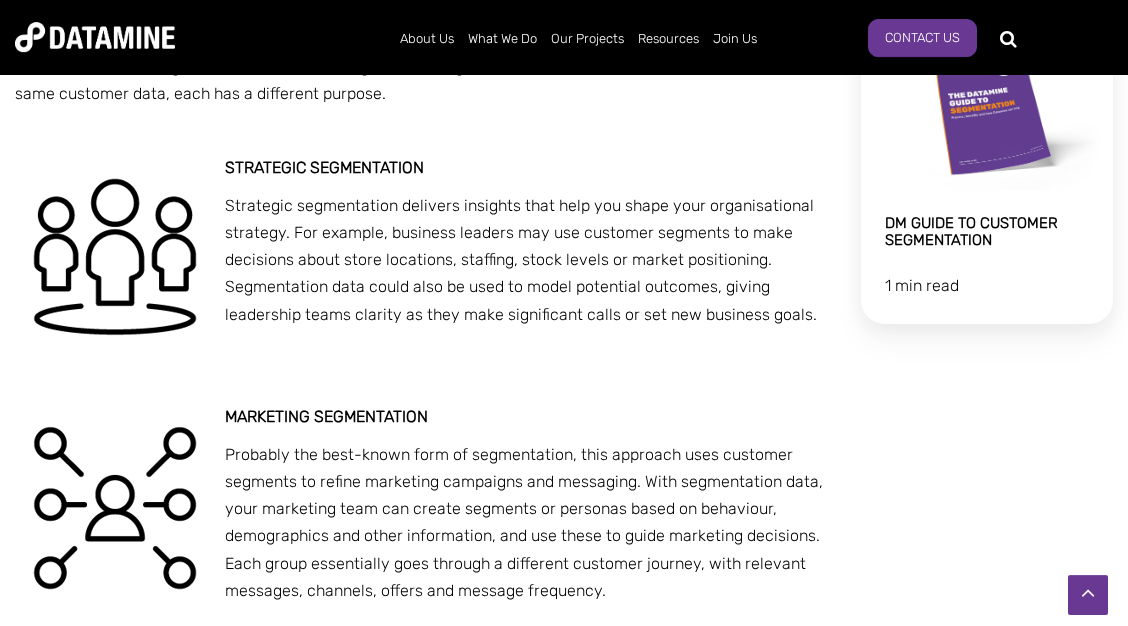 scroll, scrollTop: 2268, scrollLeft: 0, axis: vertical 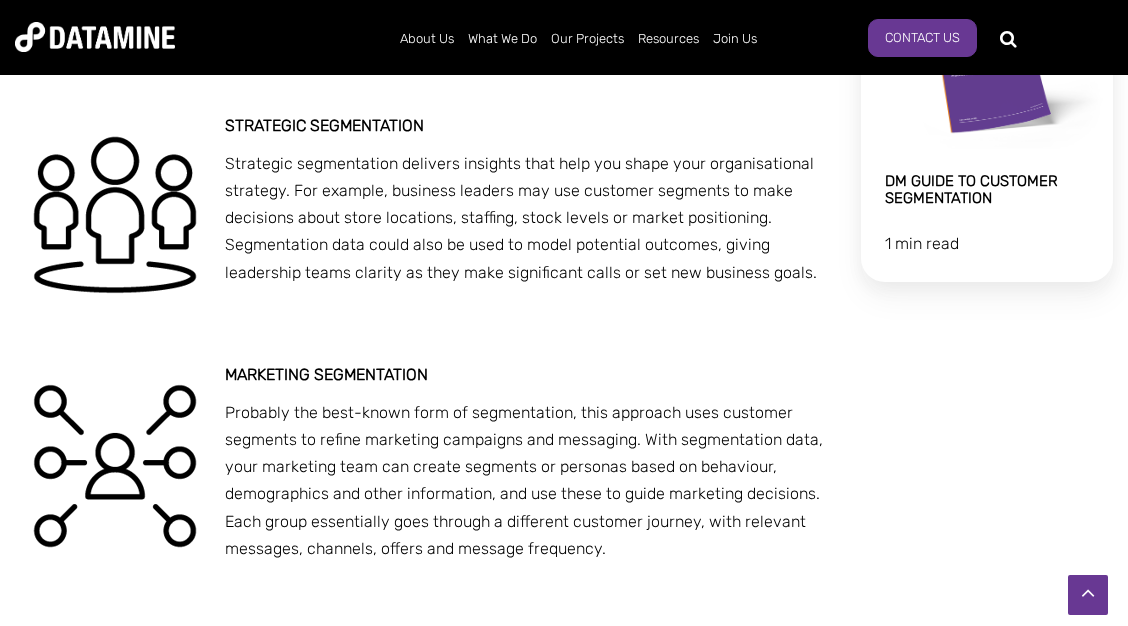 click on "Strategic segmentation delivers insights that help you shape your organisational strategy. For example, business leaders may use customer segments to make decisions about store locations, staffing, stock levels or market positioning. Segmentation data could also be used to model potential outcomes, giving leadership teams clarity as they make significant calls or set new business goals." at bounding box center [423, 218] 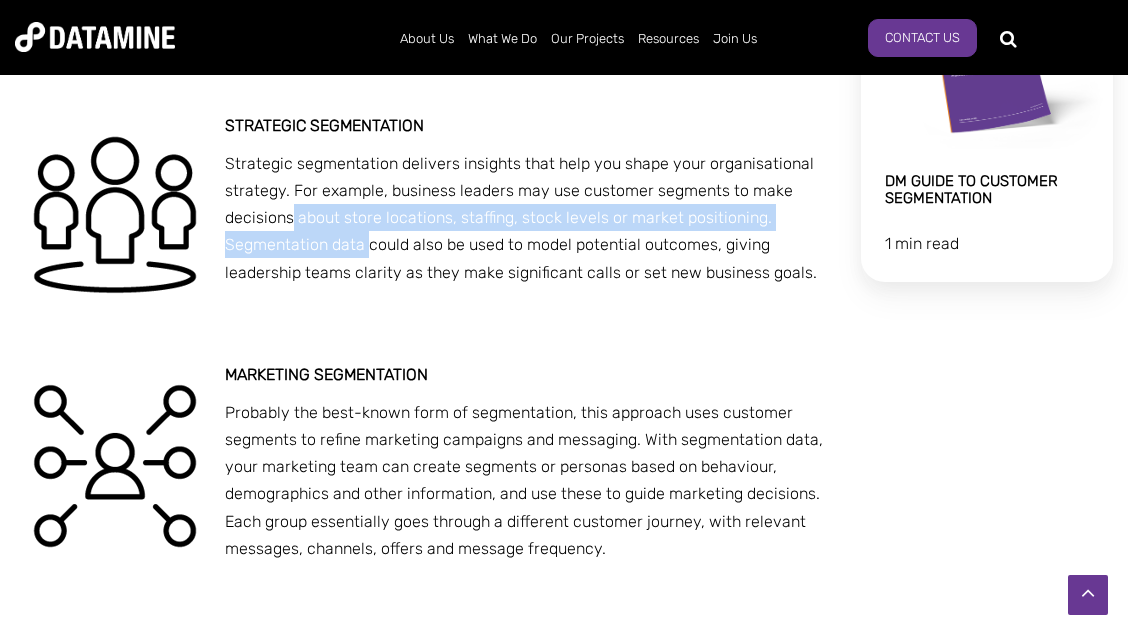 drag, startPoint x: 290, startPoint y: 193, endPoint x: 373, endPoint y: 229, distance: 90.47099 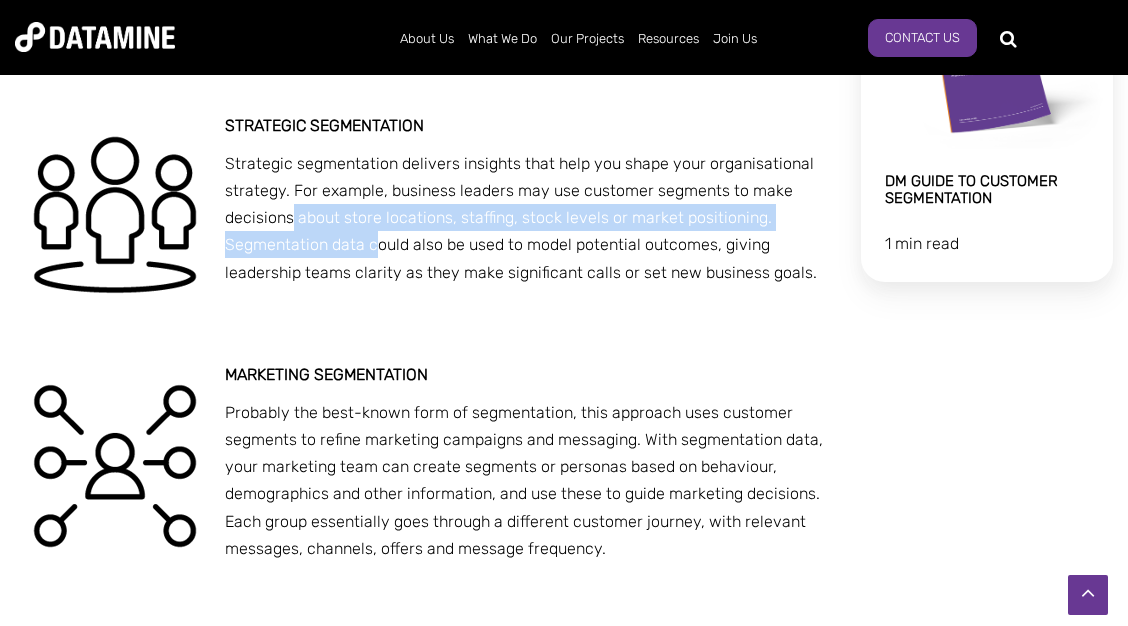 click on "Strategic segmentation delivers insights that help you shape your organisational strategy. For example, business leaders may use customer segments to make decisions about store locations, staffing, stock levels or market positioning. Segmentation data could also be used to model potential outcomes, giving leadership teams clarity as they make significant calls or set new business goals." at bounding box center (423, 218) 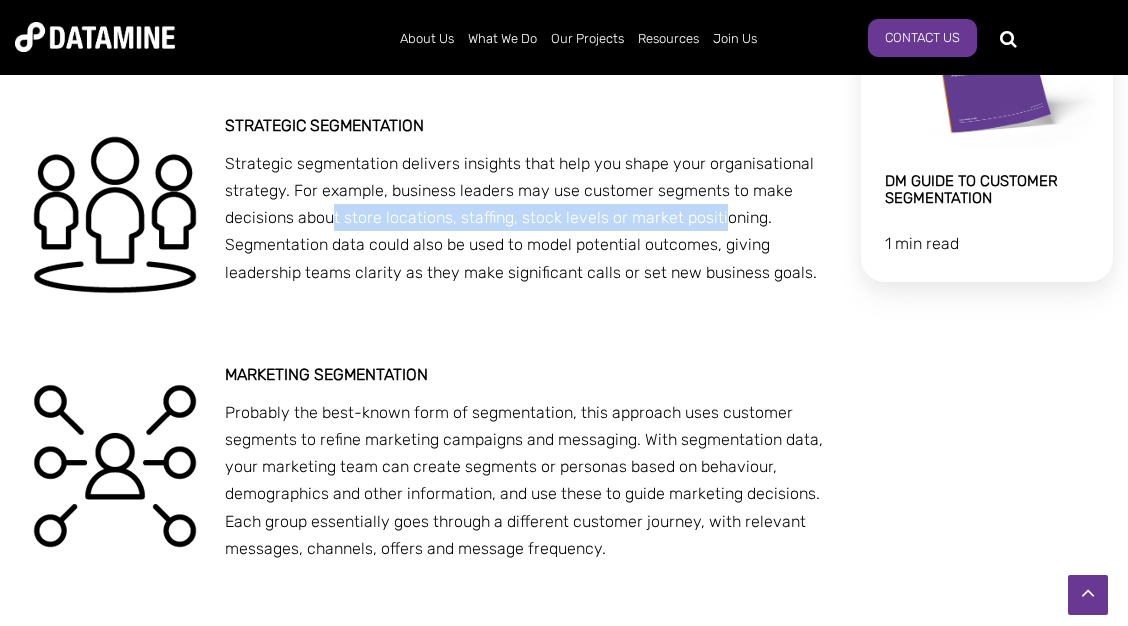 drag, startPoint x: 334, startPoint y: 197, endPoint x: 718, endPoint y: 195, distance: 384.00522 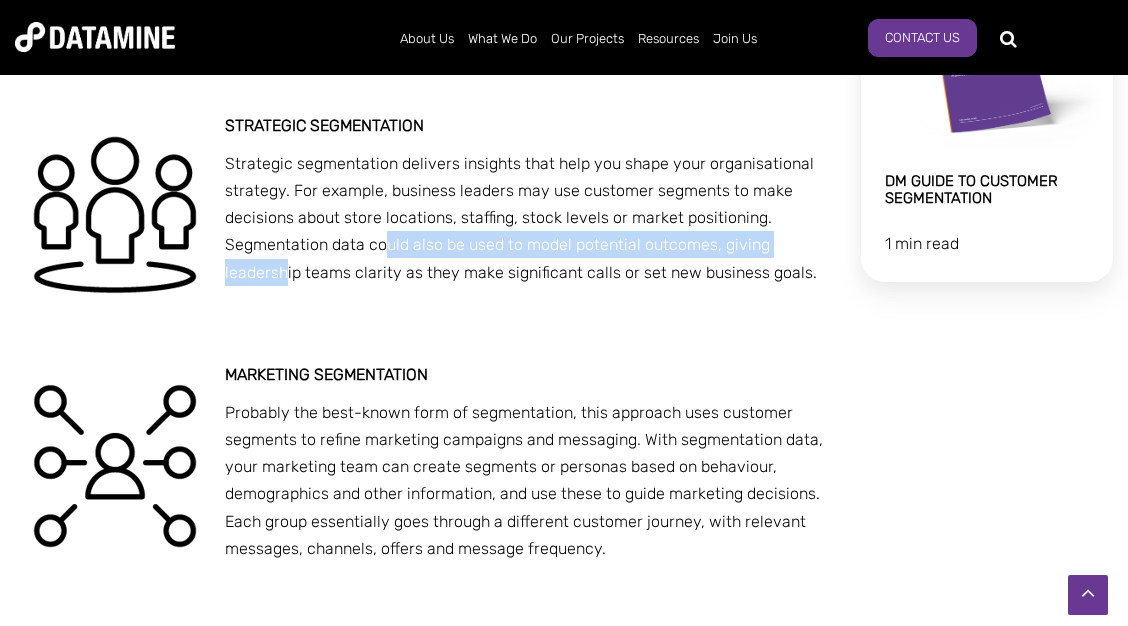 drag, startPoint x: 284, startPoint y: 238, endPoint x: 385, endPoint y: 227, distance: 101.597244 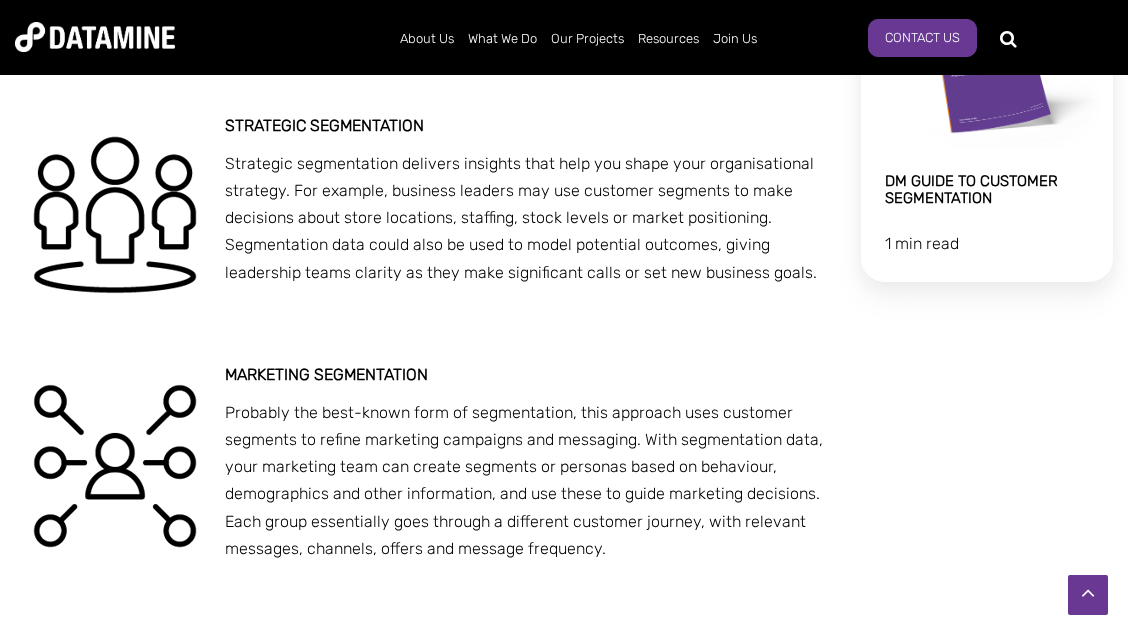 click on "Strategic segmentation delivers insights that help you shape your organisational strategy. For example, business leaders may use customer segments to make decisions about store locations, staffing, stock levels or market positioning. Segmentation data could also be used to model potential outcomes, giving leadership teams clarity as they make significant calls or set new business goals." at bounding box center [423, 218] 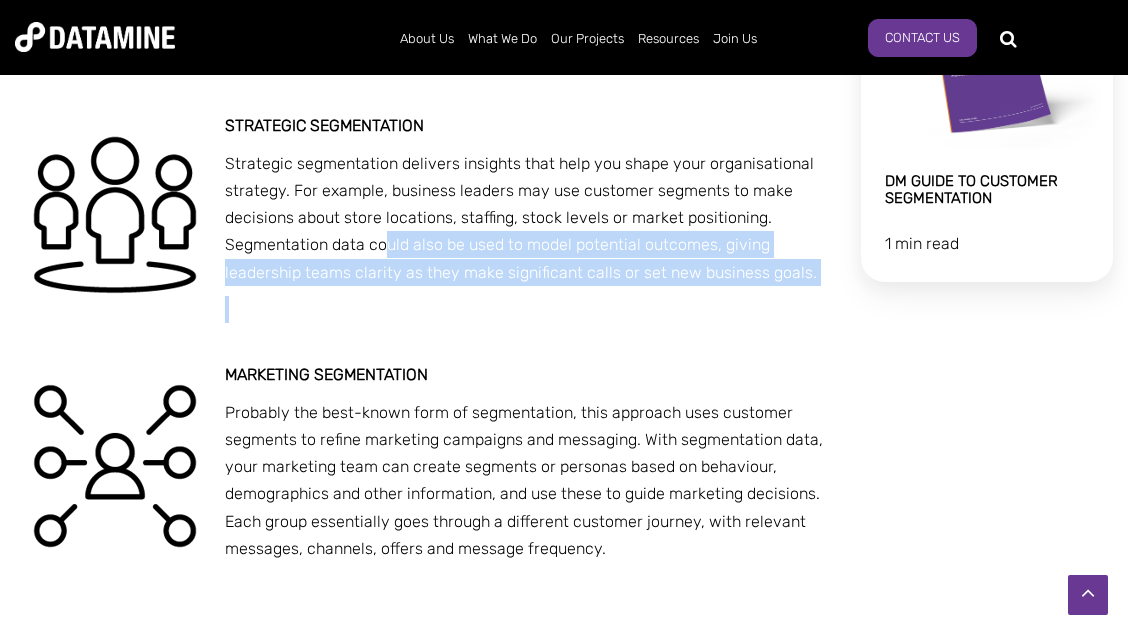 drag, startPoint x: 417, startPoint y: 226, endPoint x: 478, endPoint y: 277, distance: 79.51101 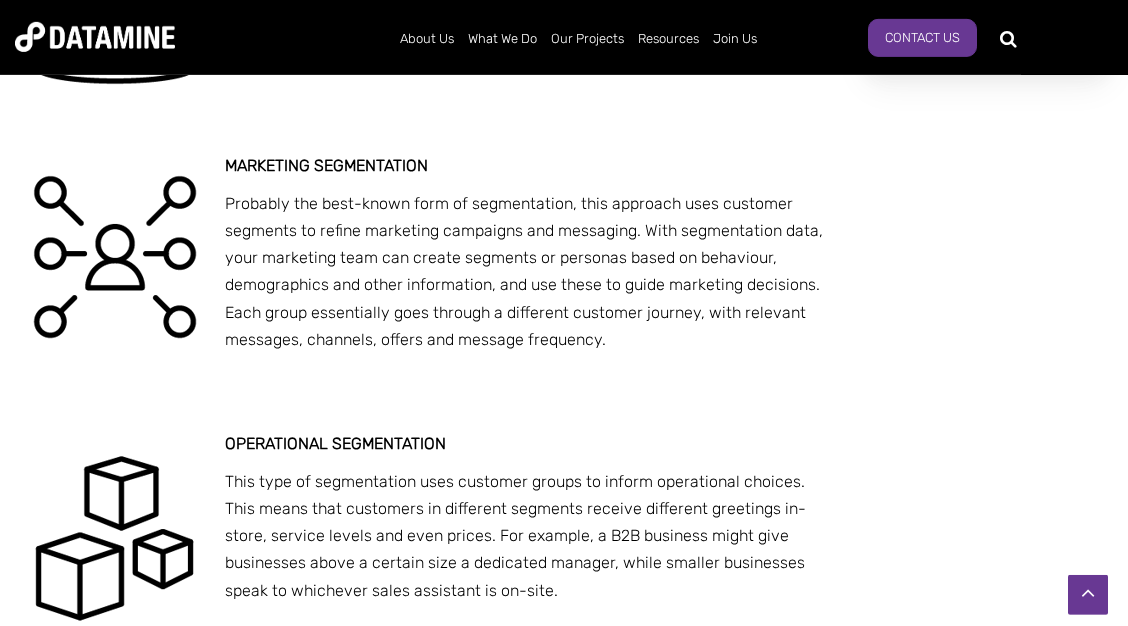 scroll, scrollTop: 2484, scrollLeft: 0, axis: vertical 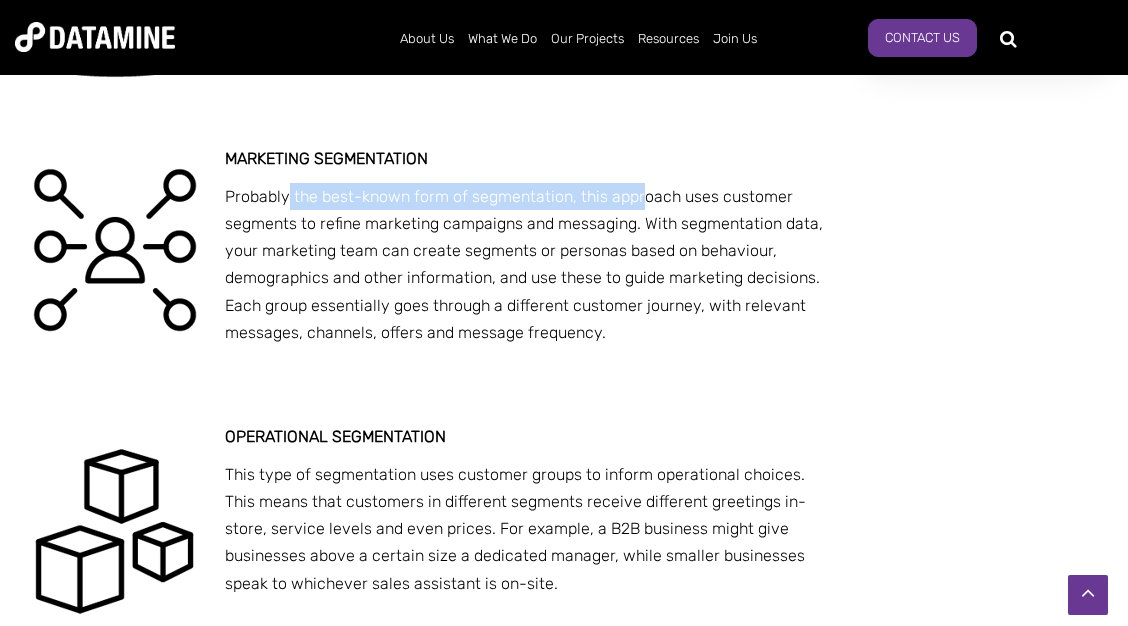 drag, startPoint x: 287, startPoint y: 176, endPoint x: 643, endPoint y: 172, distance: 356.02246 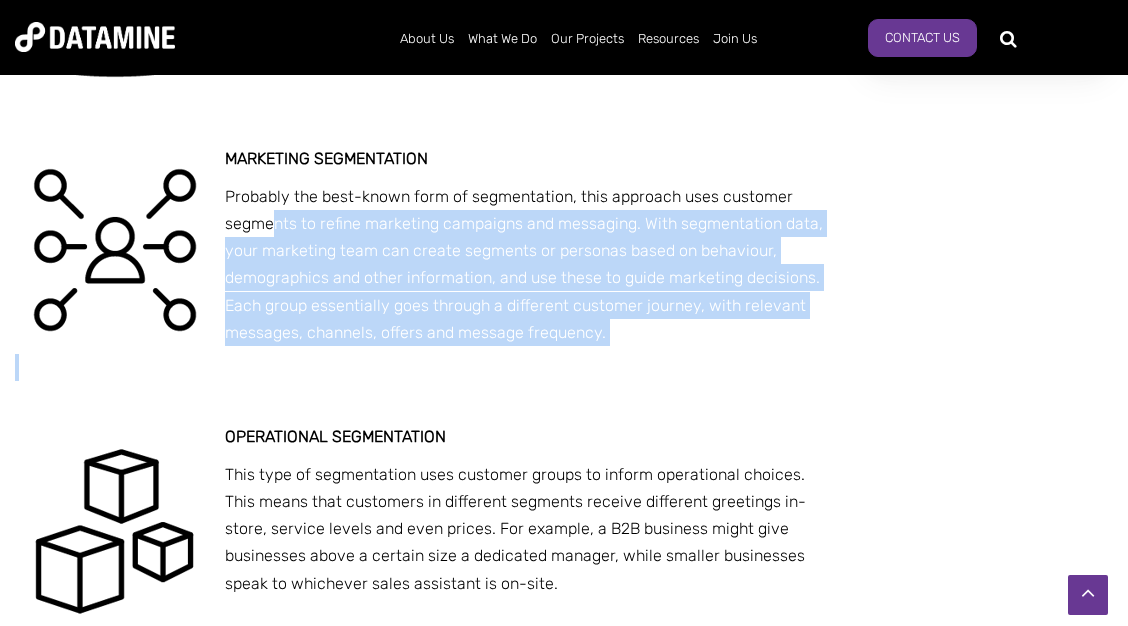 drag, startPoint x: 552, startPoint y: 186, endPoint x: 592, endPoint y: 333, distance: 152.345 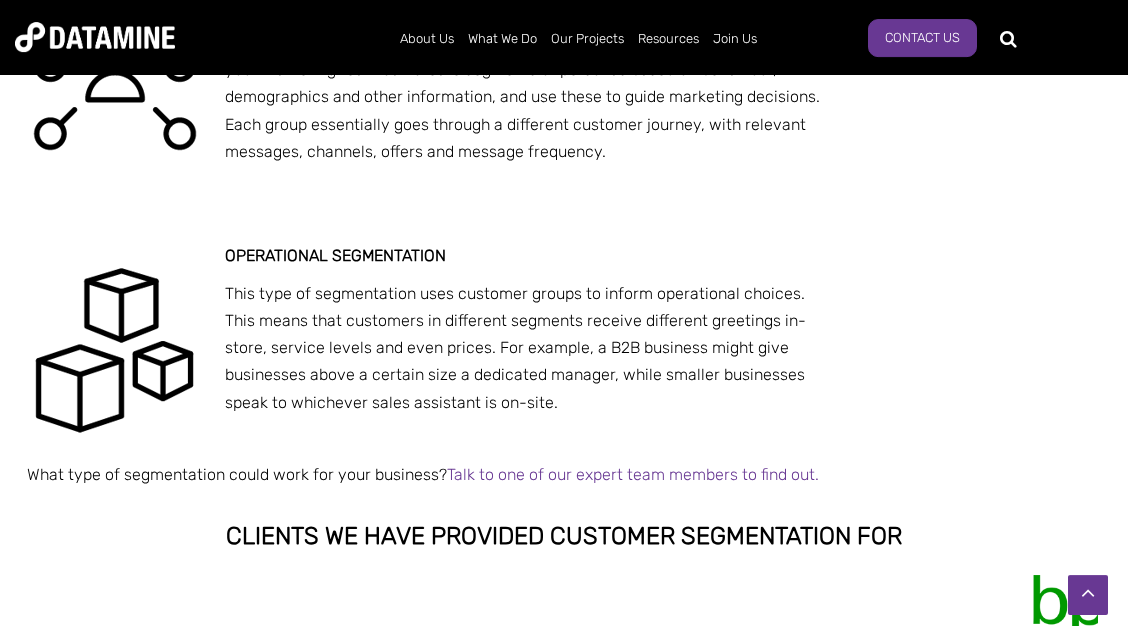 scroll, scrollTop: 2700, scrollLeft: 0, axis: vertical 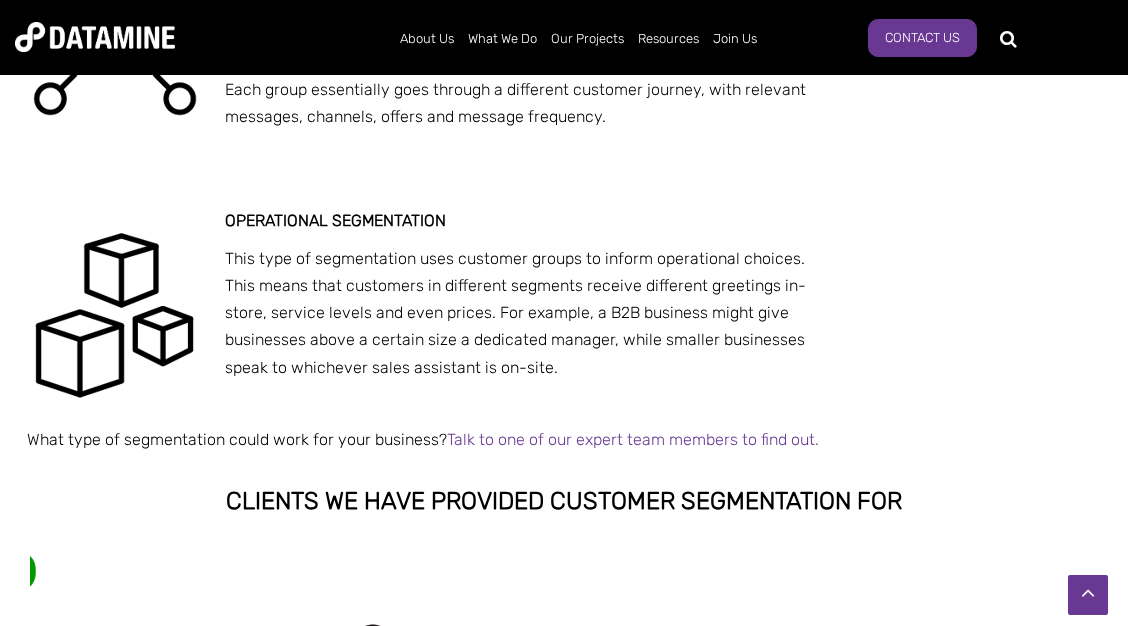 drag, startPoint x: 493, startPoint y: 290, endPoint x: 556, endPoint y: 341, distance: 81.055534 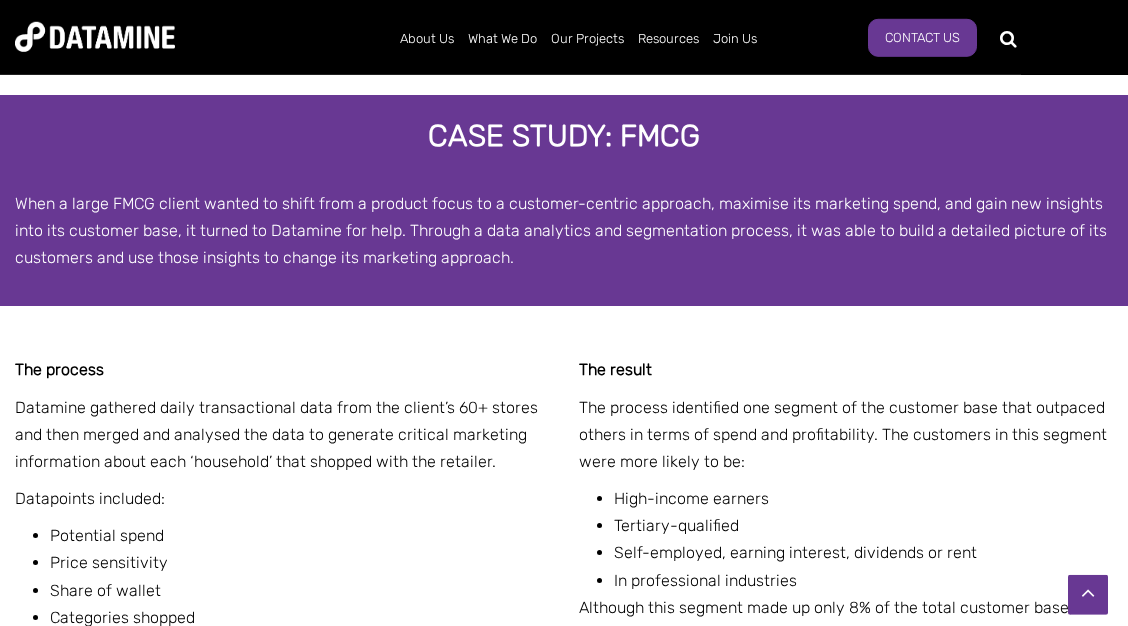 scroll, scrollTop: 3348, scrollLeft: 0, axis: vertical 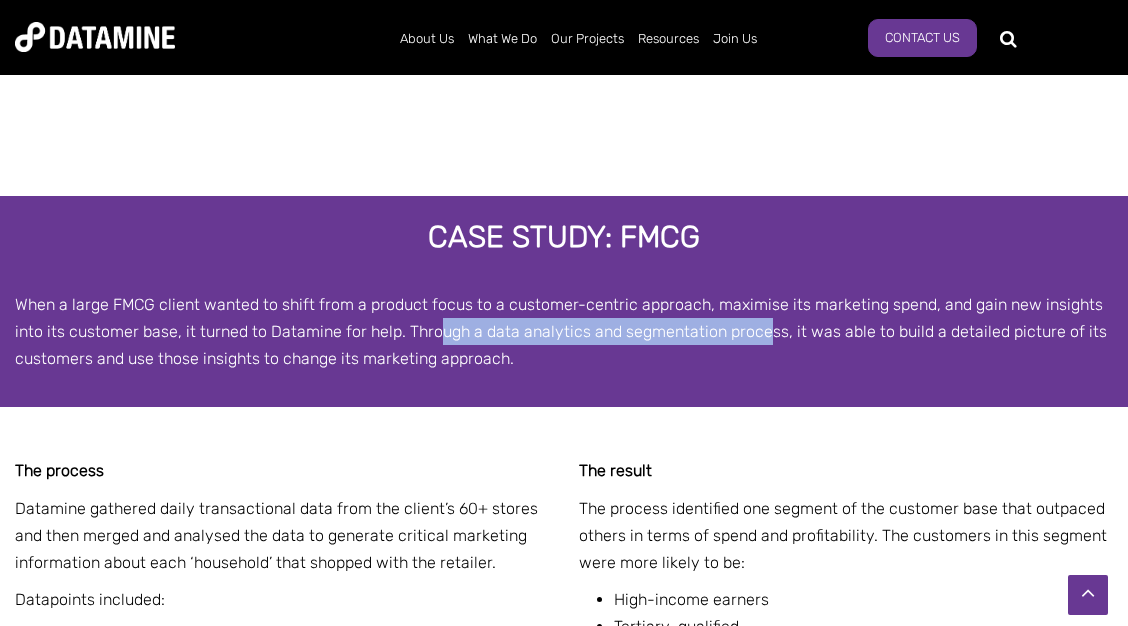 drag, startPoint x: 434, startPoint y: 307, endPoint x: 765, endPoint y: 298, distance: 331.12234 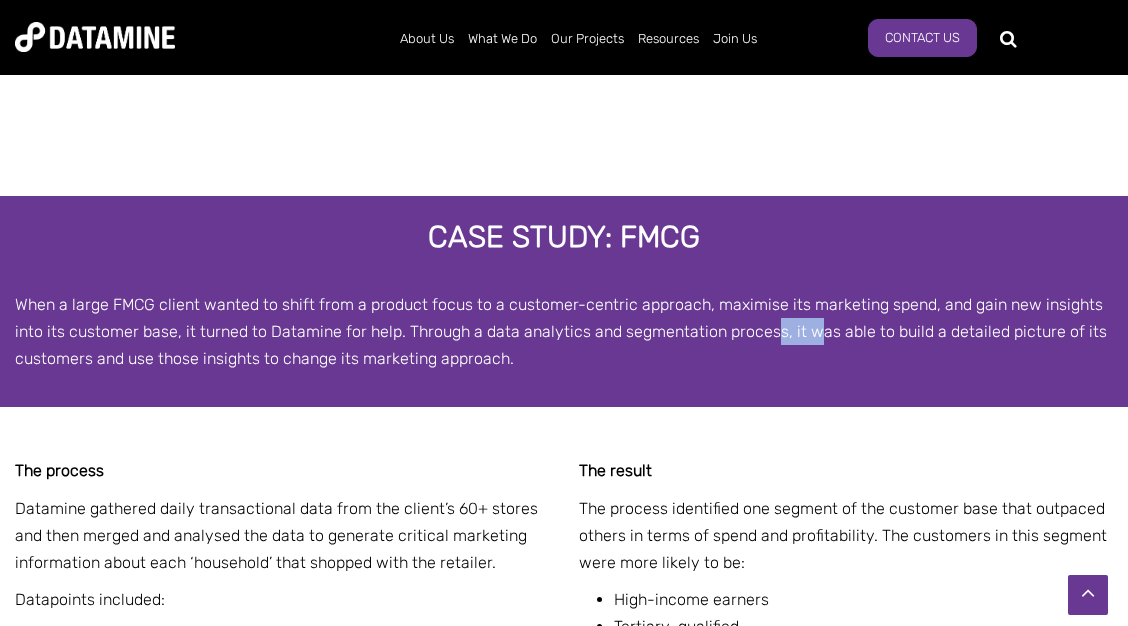 drag, startPoint x: 772, startPoint y: 305, endPoint x: 817, endPoint y: 308, distance: 45.099888 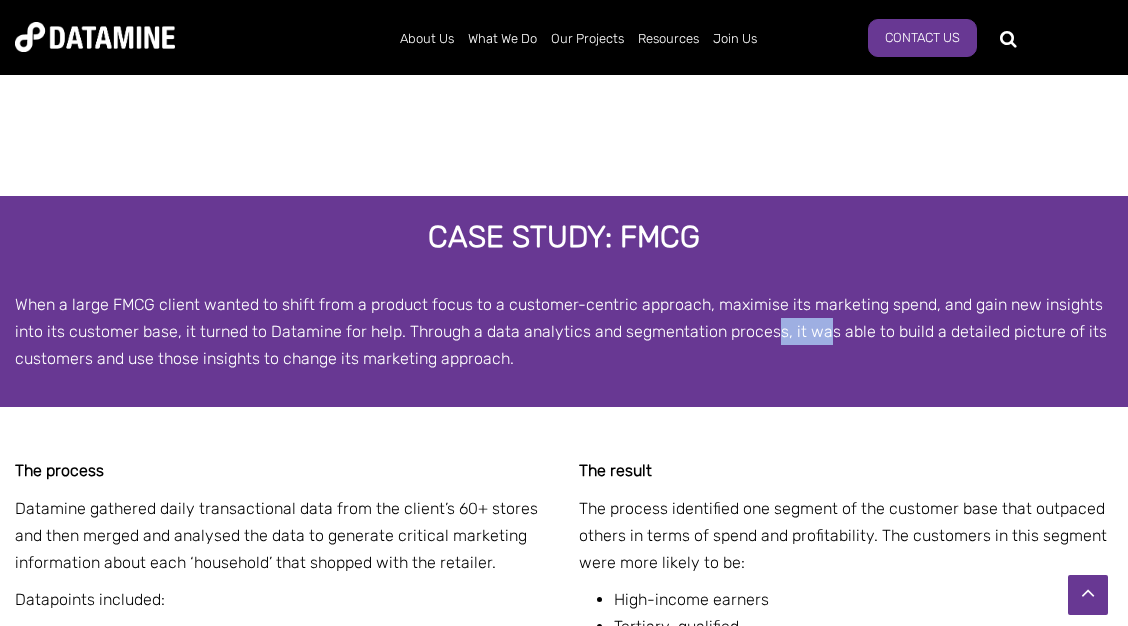 drag, startPoint x: 817, startPoint y: 308, endPoint x: 686, endPoint y: 323, distance: 131.85599 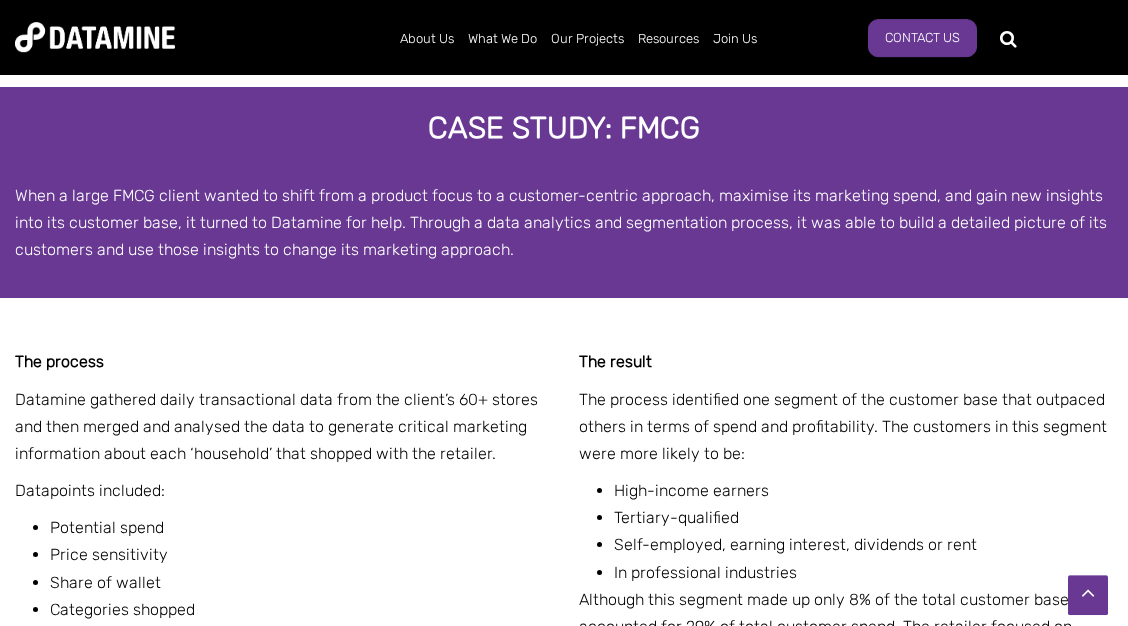scroll, scrollTop: 3456, scrollLeft: 0, axis: vertical 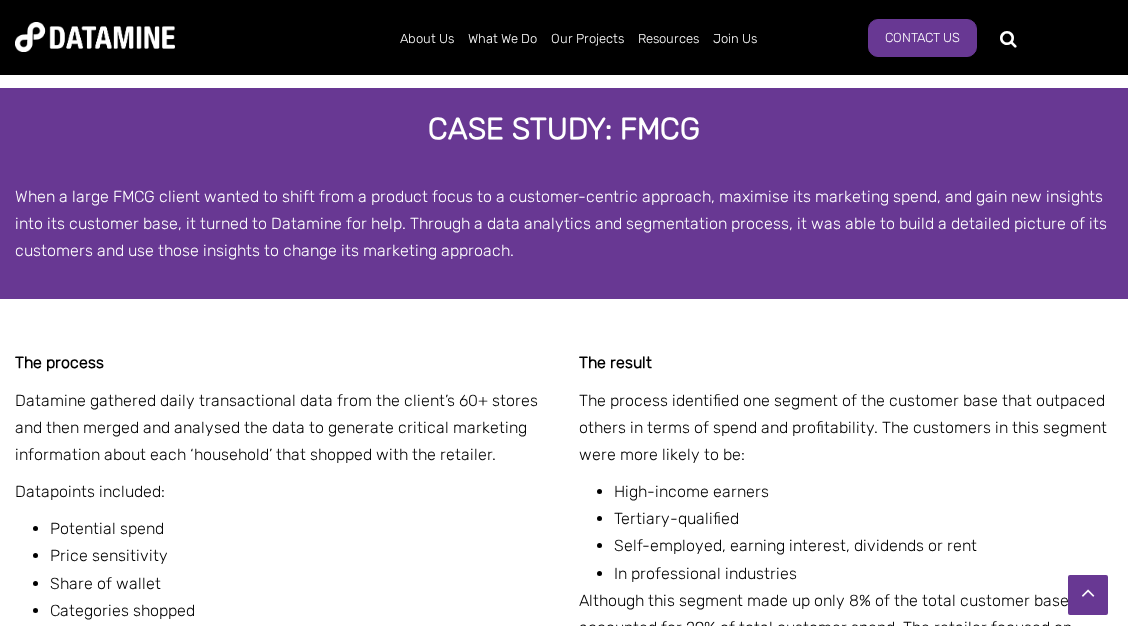 click on "Categories shopped" at bounding box center (299, 610) 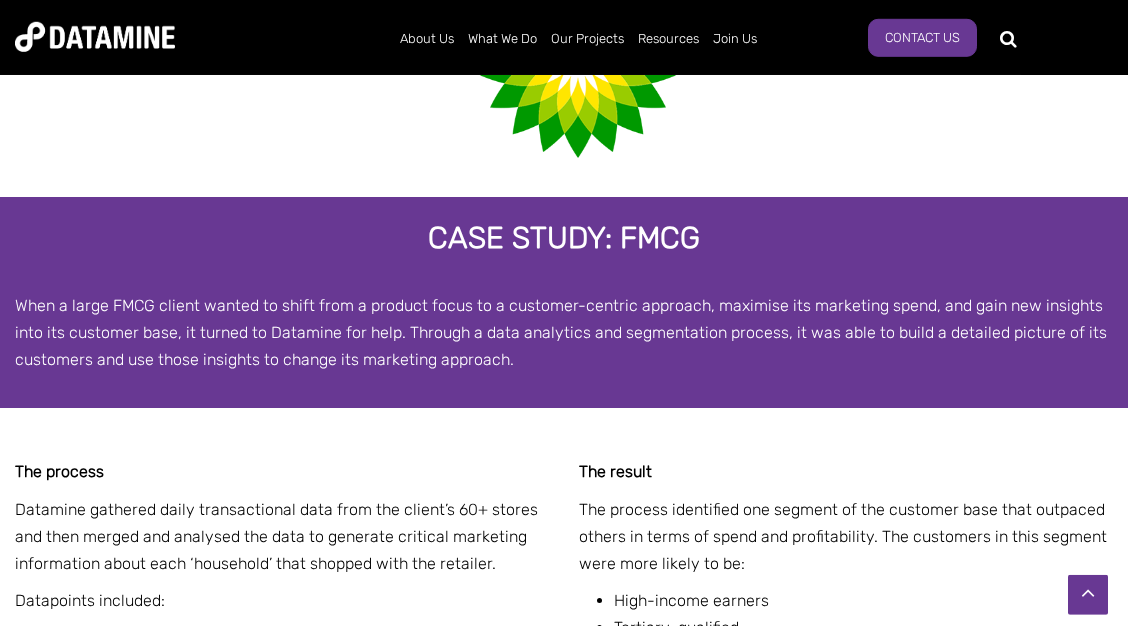 scroll, scrollTop: 3348, scrollLeft: 0, axis: vertical 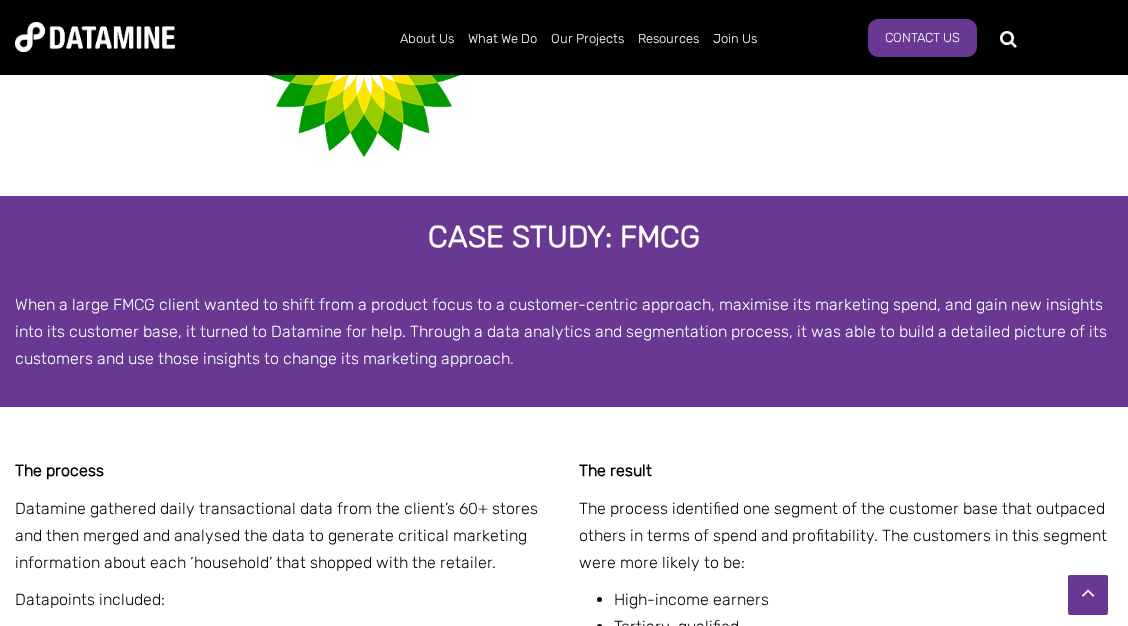 click on "The process identified one segment of the customer base that outpaced others in terms of spend and profitability. The customers in this segment were more likely to be:" at bounding box center [846, 536] 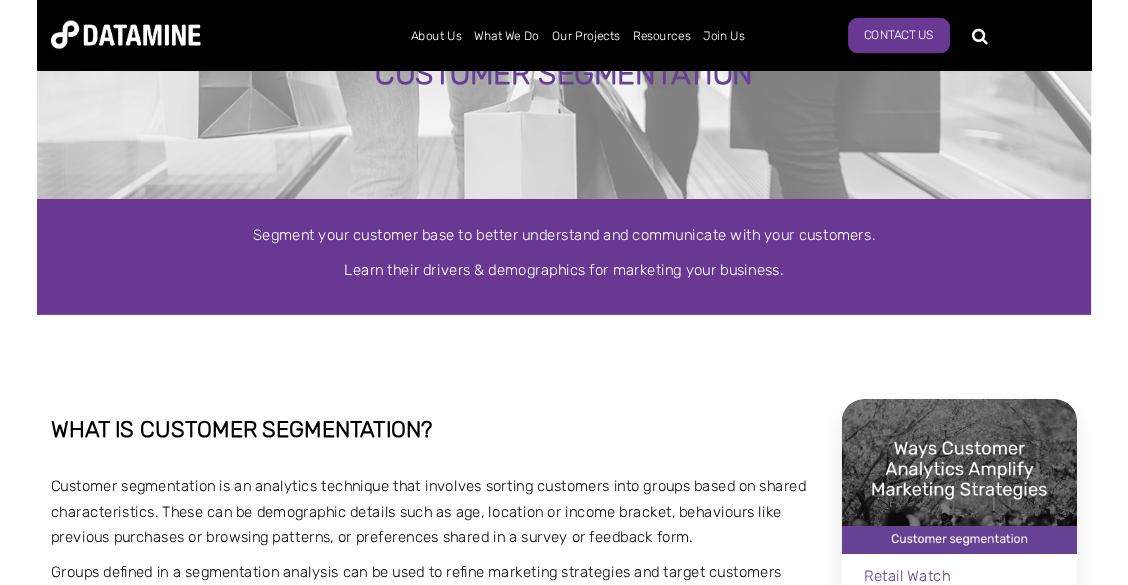 scroll, scrollTop: 5225, scrollLeft: 0, axis: vertical 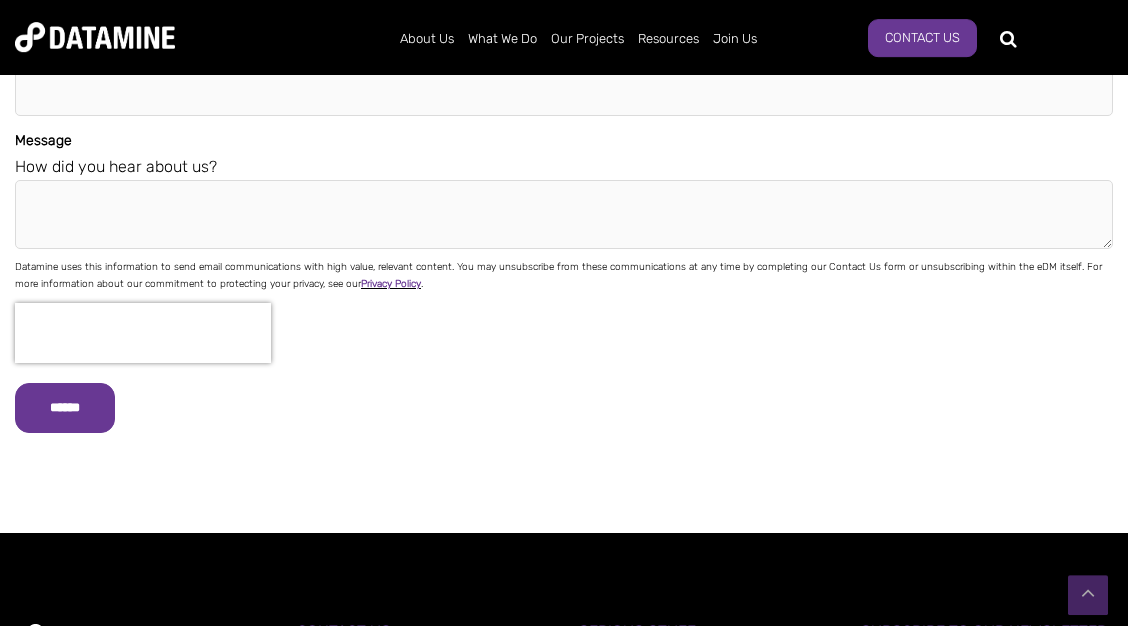 click at bounding box center [564, 333] 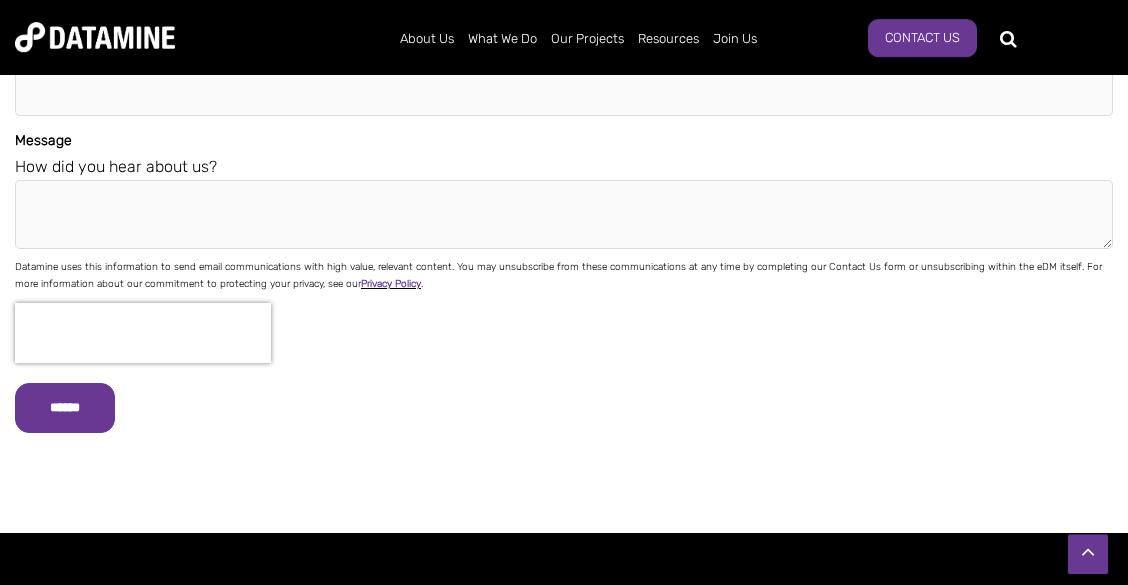 scroll, scrollTop: 391, scrollLeft: 0, axis: vertical 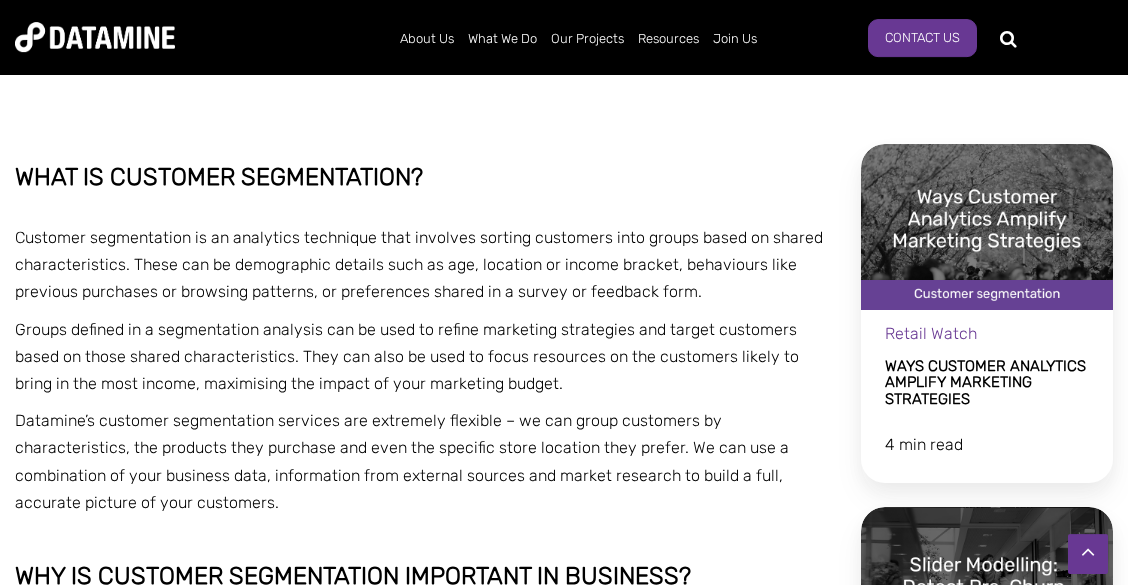 click on "What is customer segmentation?
Customer segmentation is an analytics technique that involves sorting customers into groups based on shared characteristics. These can be demographic details such as age, location or income bracket, behaviours like previous purchases or browsing patterns, or preferences shared in a survey or feedback form.
Groups defined in a segmentation analysis can be used to refine marketing strategies and target customers based on those shared characteristics. They can also be used to focus resources on the customers likely to bring in the most income, maximising the impact of your marketing budget.
Datamine’s customer segmentation services are extremely flexible – we can group customers by characteristics, the products they purchase and even the specific store location they prefer. We can use a combination of your business data, information from external sources and market research to build a full, accurate picture of your customers." at bounding box center [423, 472] 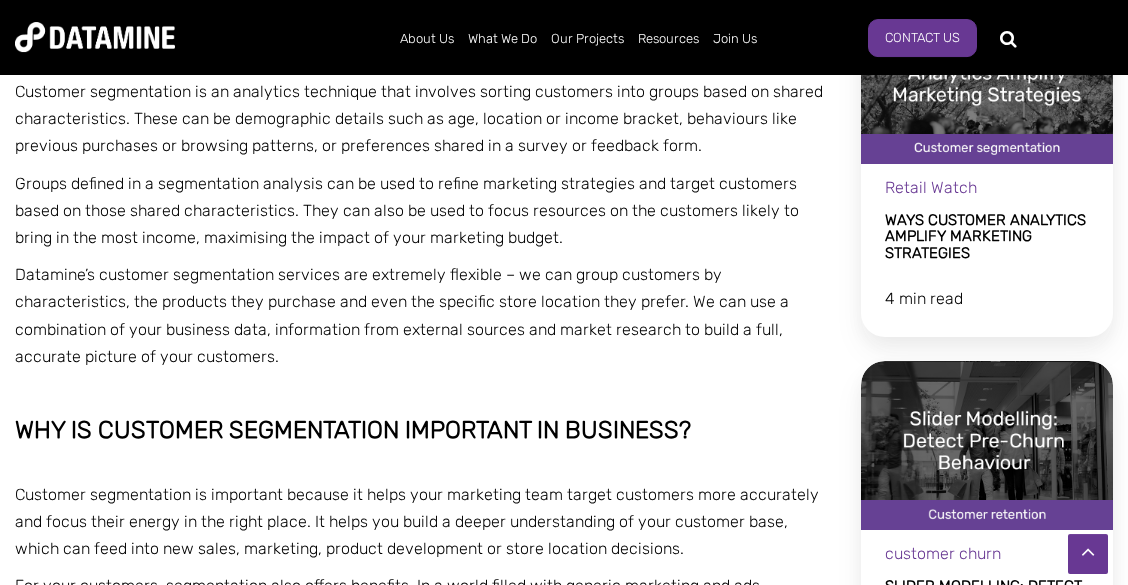 scroll, scrollTop: 432, scrollLeft: 0, axis: vertical 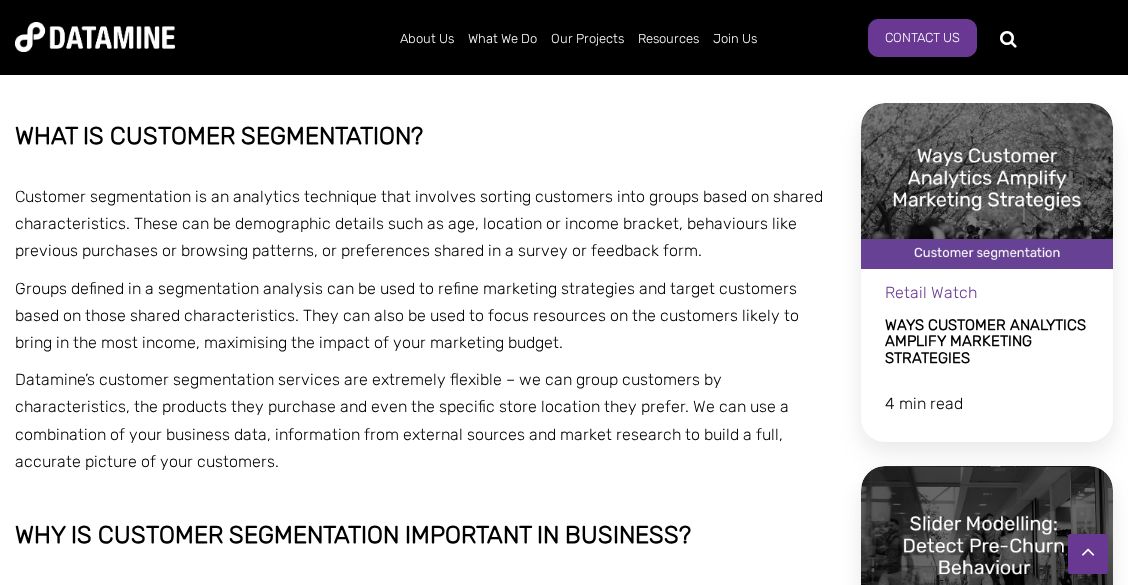 click on "Customer segmentation is an analytics technique that involves sorting customers into groups based on shared characteristics. These can be demographic details such as age, location or income bracket, behaviours like previous purchases or browsing patterns, or preferences shared in a survey or feedback form." at bounding box center (423, 224) 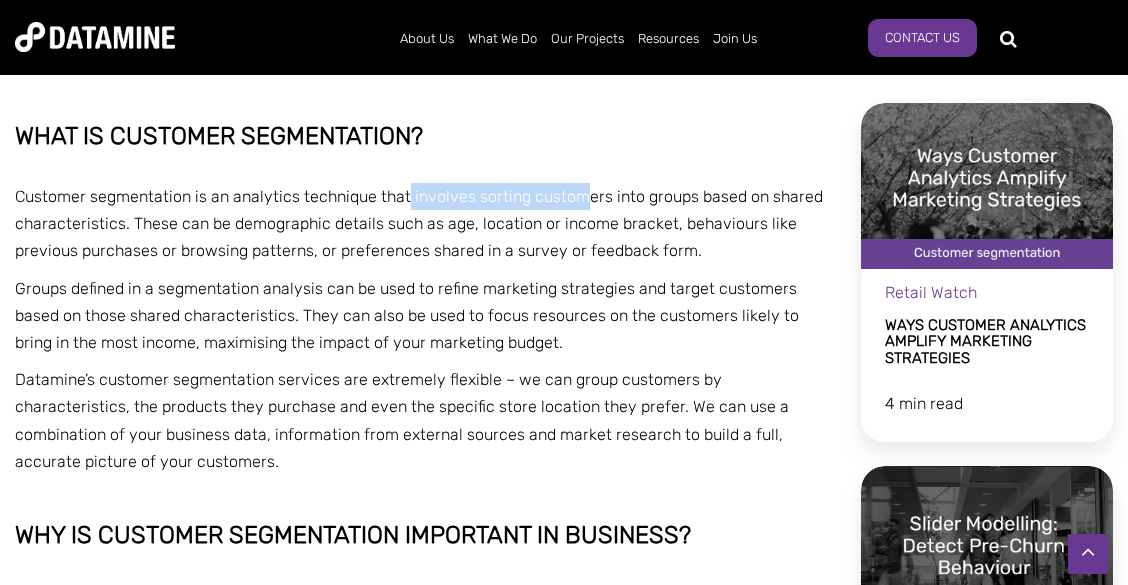 drag, startPoint x: 542, startPoint y: 203, endPoint x: 595, endPoint y: 204, distance: 53.009434 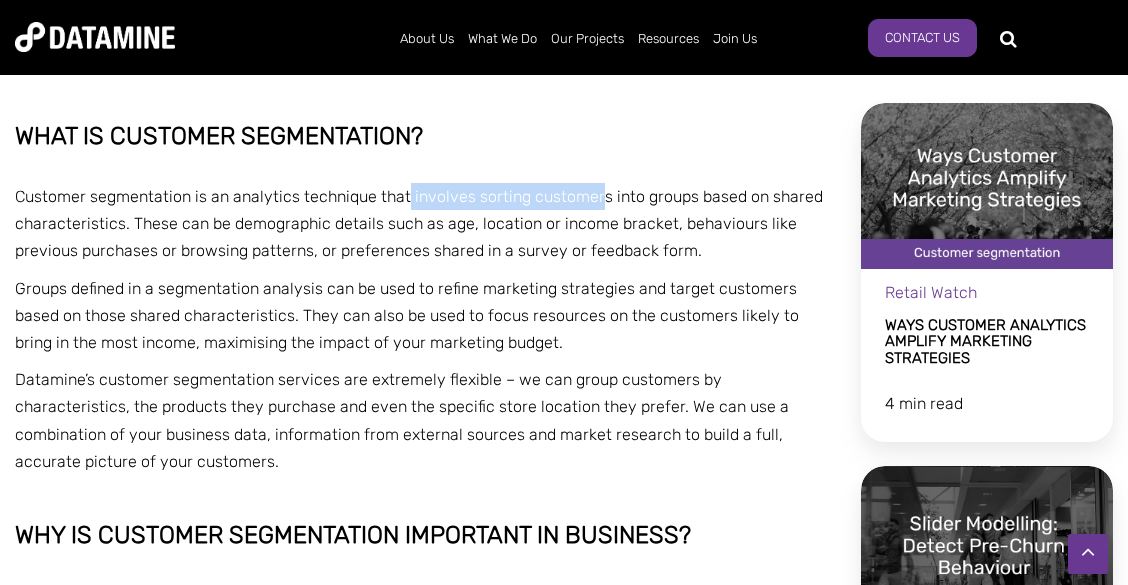 click on "Customer segmentation is an analytics technique that involves sorting customers into groups based on shared characteristics. These can be demographic details such as age, location or income bracket, behaviours like previous purchases or browsing patterns, or preferences shared in a survey or feedback form." at bounding box center (423, 224) 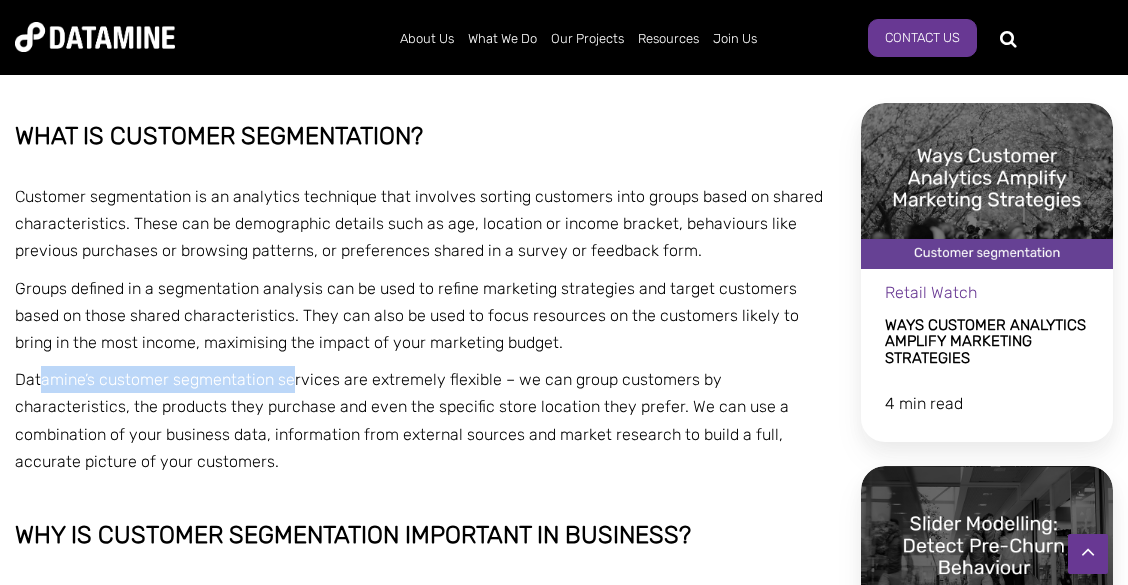 drag, startPoint x: 39, startPoint y: 379, endPoint x: 290, endPoint y: 372, distance: 251.0976 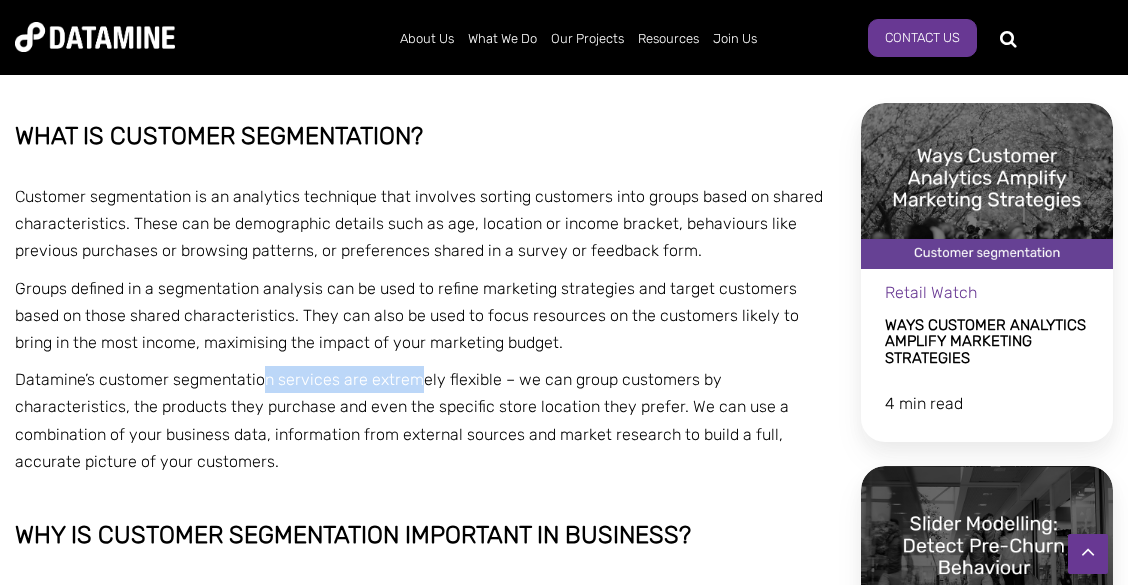drag, startPoint x: 259, startPoint y: 382, endPoint x: 417, endPoint y: 383, distance: 158.00316 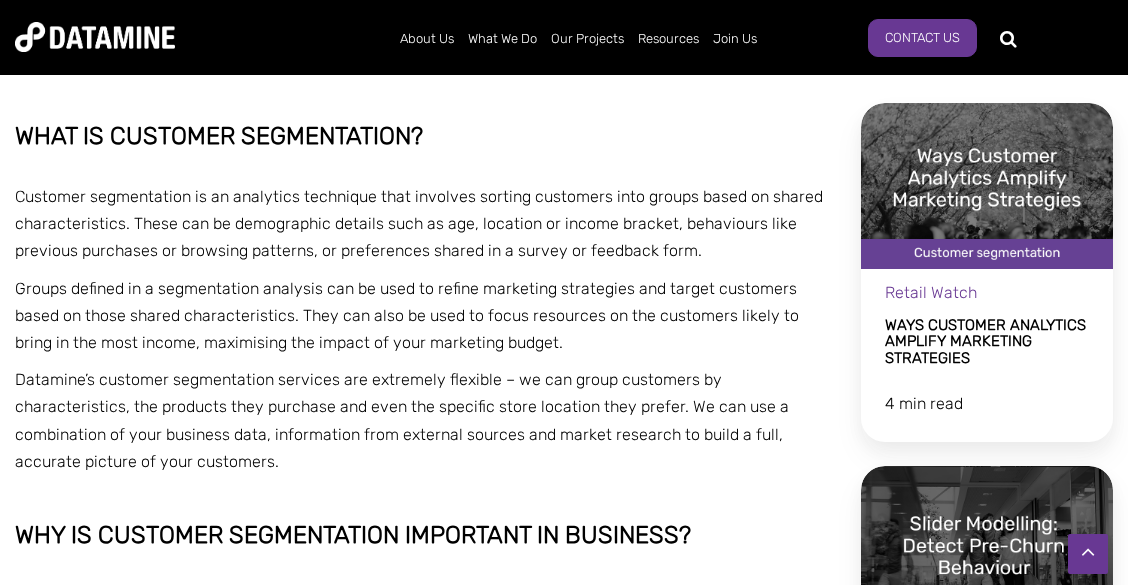 click on "Datamine’s customer segmentation services are extremely flexible – we can group customers by characteristics, the products they purchase and even the specific store location they prefer. We can use a combination of your business data, information from external sources and market research to build a full, accurate picture of your customers." at bounding box center (423, 420) 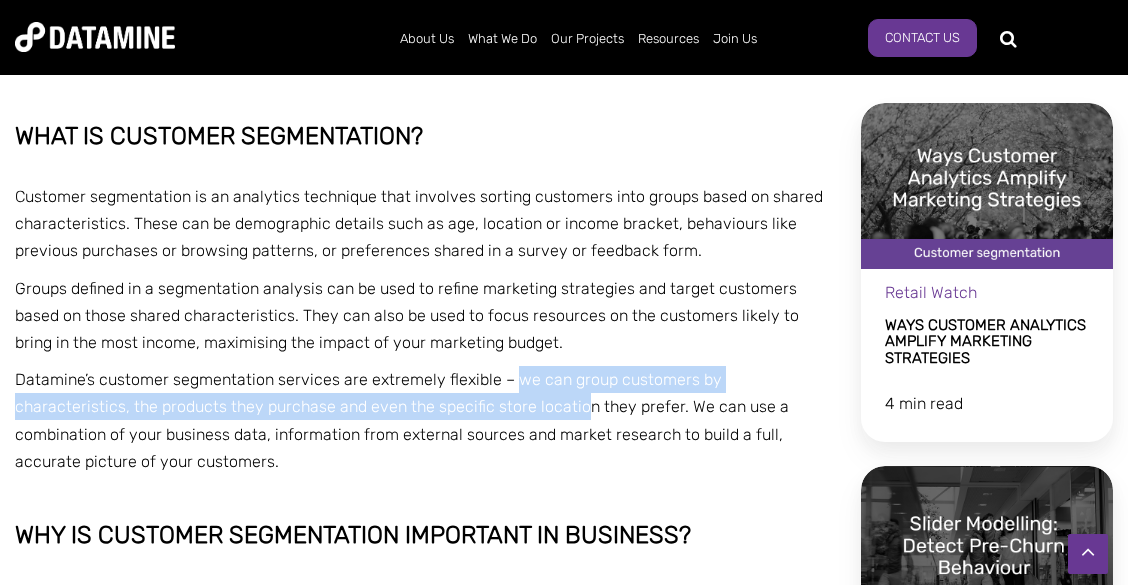 drag, startPoint x: 520, startPoint y: 381, endPoint x: 469, endPoint y: 405, distance: 56.364883 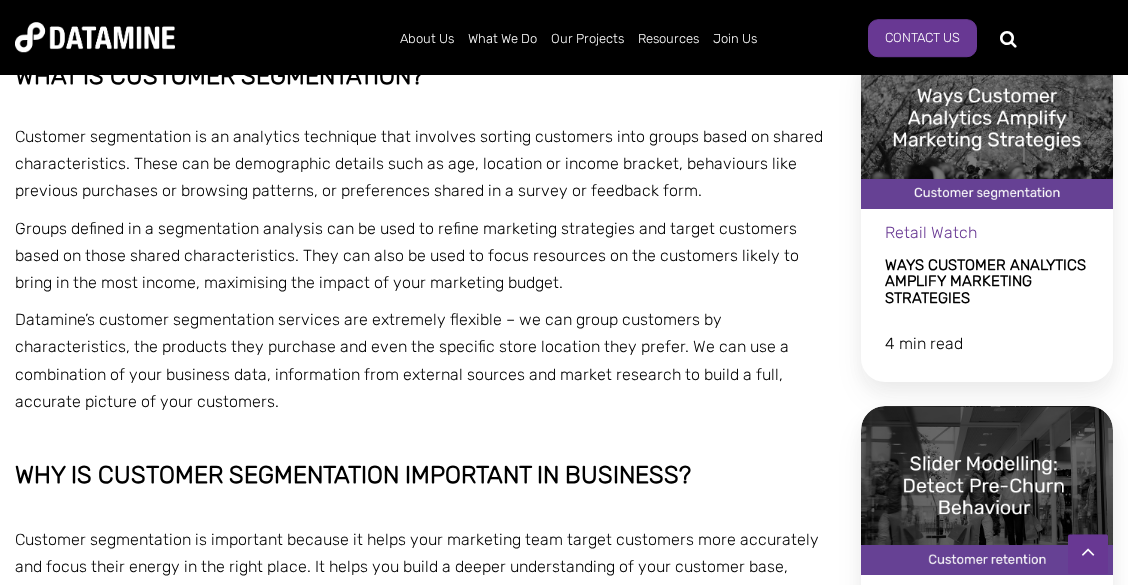 scroll, scrollTop: 540, scrollLeft: 0, axis: vertical 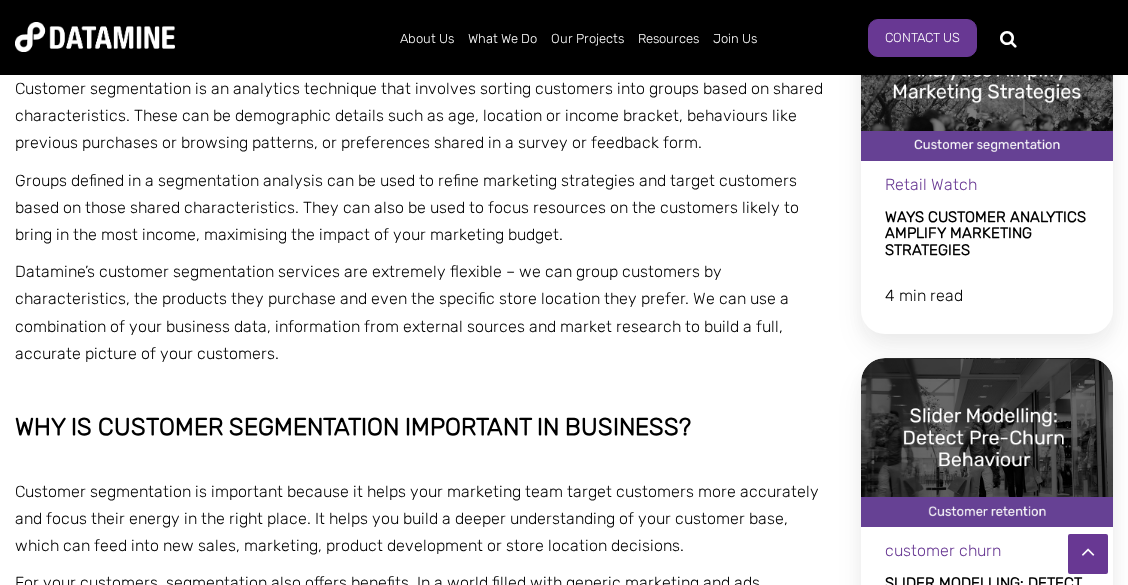 click on "Datamine’s customer segmentation services are extremely flexible – we can group customers by characteristics, the products they purchase and even the specific store location they prefer. We can use a combination of your business data, information from external sources and market research to build a full, accurate picture of your customers." at bounding box center (423, 312) 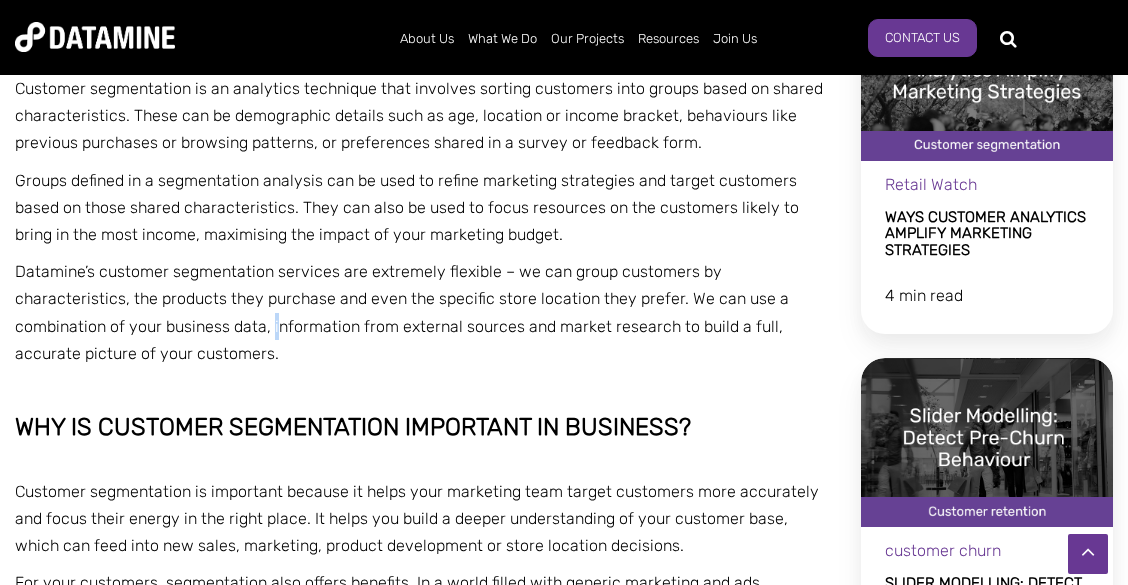 click on "Datamine’s customer segmentation services are extremely flexible – we can group customers by characteristics, the products they purchase and even the specific store location they prefer. We can use a combination of your business data, information from external sources and market research to build a full, accurate picture of your customers." at bounding box center [423, 312] 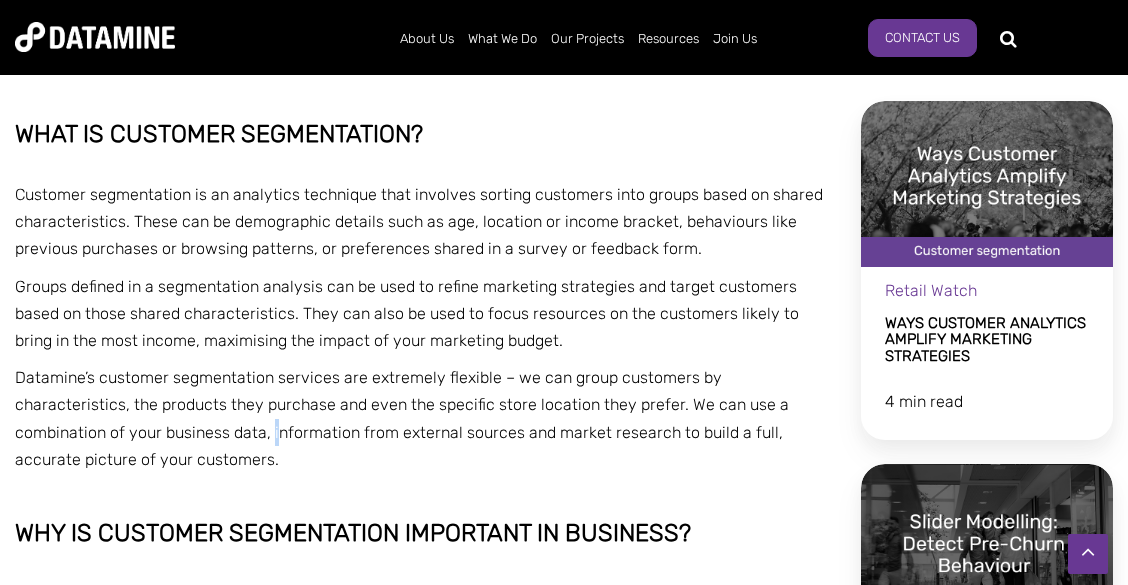 scroll, scrollTop: 432, scrollLeft: 0, axis: vertical 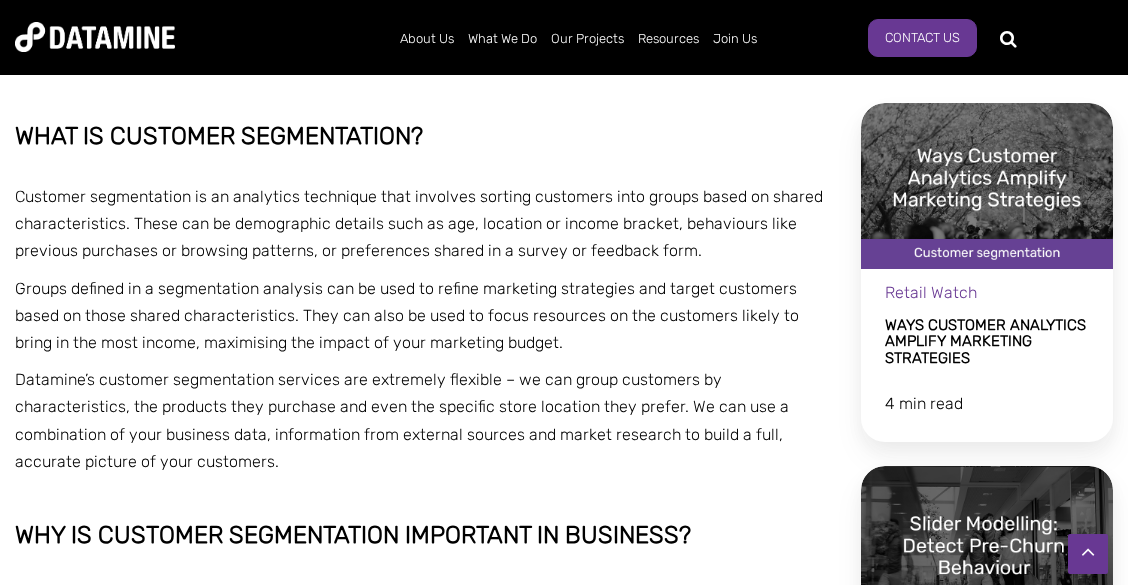 click on "Datamine’s customer segmentation services are extremely flexible – we can group customers by characteristics, the products they purchase and even the specific store location they prefer. We can use a combination of your business data, information from external sources and market research to build a full, accurate picture of your customers." at bounding box center (423, 420) 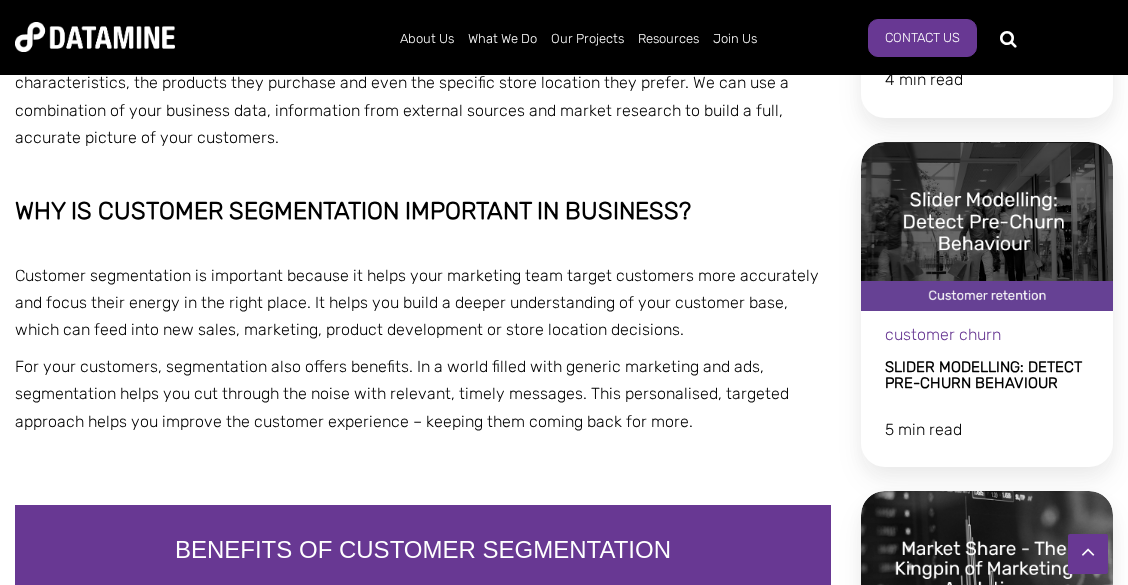scroll, scrollTop: 864, scrollLeft: 0, axis: vertical 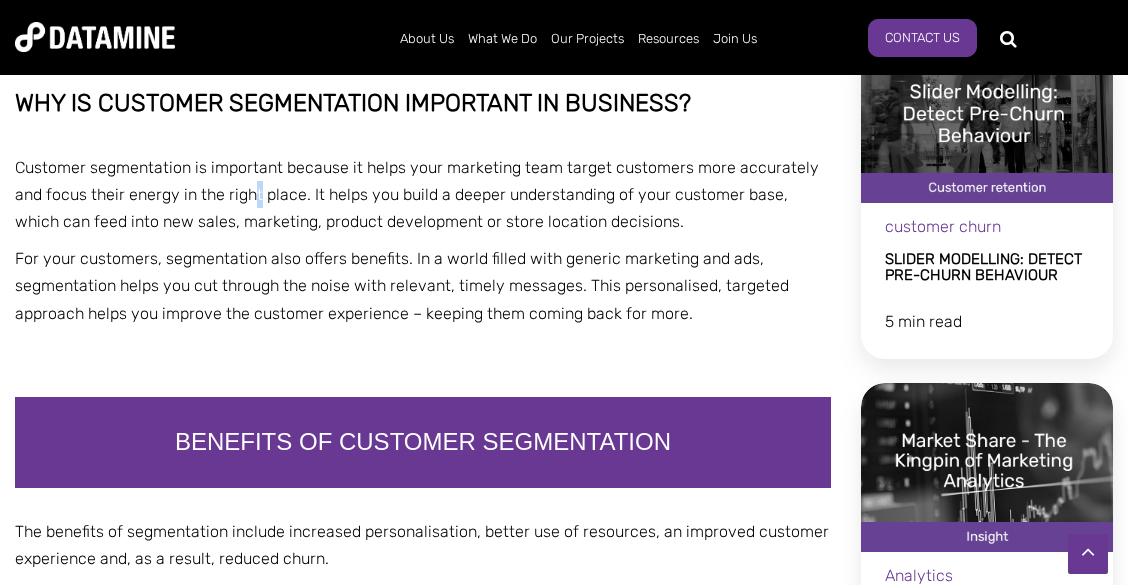 click on "Customer segmentation is important because it helps your marketing team target customers more accurately and focus their energy in the right place. It helps you build a deeper understanding of your customer base, which can feed into new sales, marketing, product development or store location decisions." at bounding box center [417, 194] 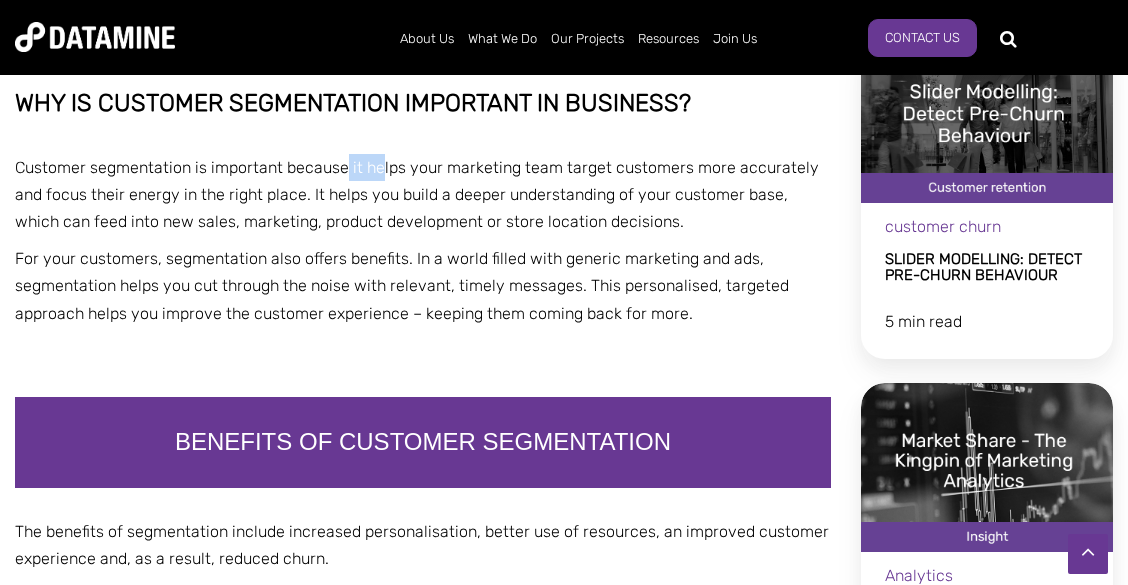 click on "Customer segmentation is important because it helps your marketing team target customers more accurately and focus their energy in the right place. It helps you build a deeper understanding of your customer base, which can feed into new sales, marketing, product development or store location decisions." at bounding box center [417, 194] 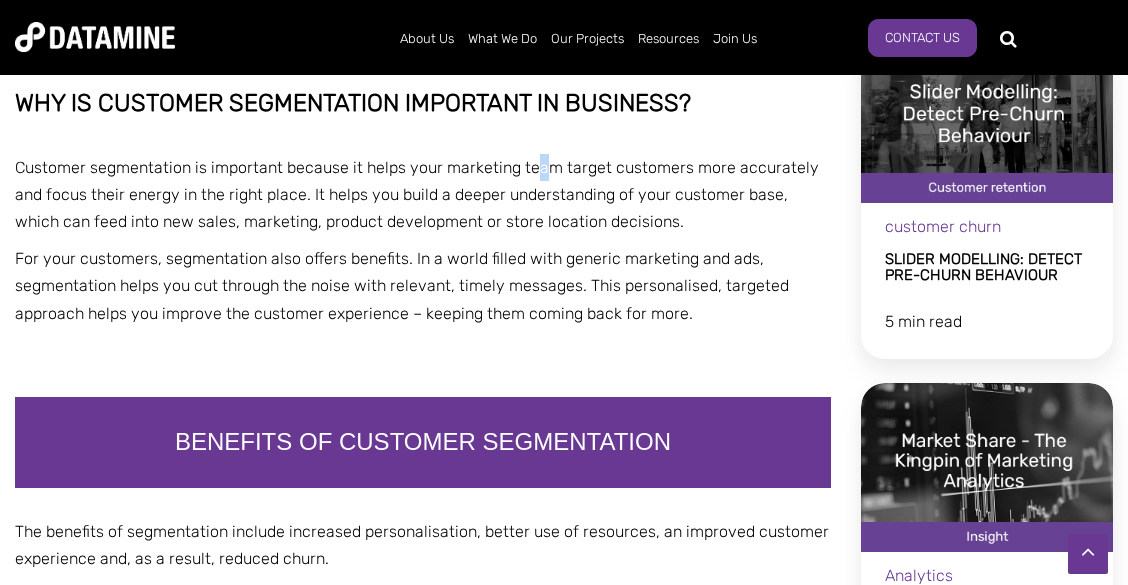 click on "Customer segmentation is important because it helps your marketing team target customers more accurately and focus their energy in the right place. It helps you build a deeper understanding of your customer base, which can feed into new sales, marketing, product development or store location decisions." at bounding box center (423, 195) 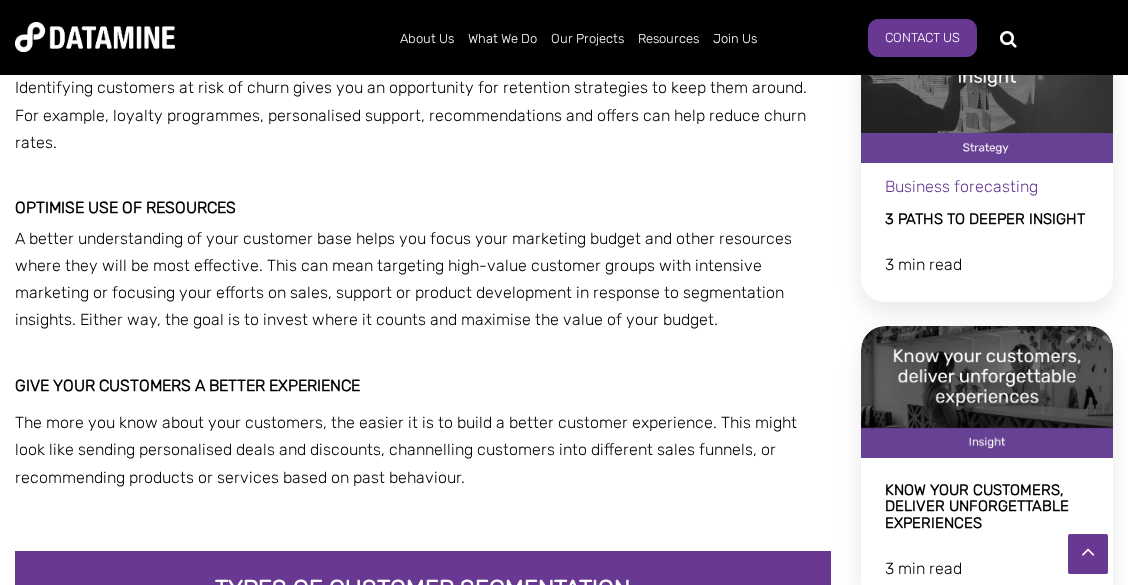 scroll, scrollTop: 1620, scrollLeft: 0, axis: vertical 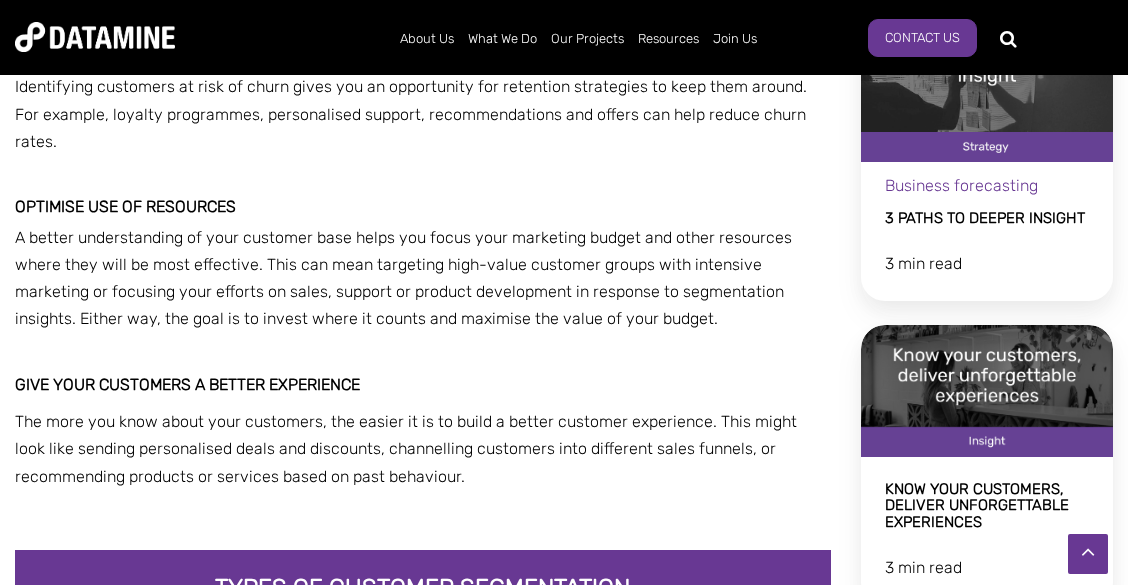 click on "The benefits of segmentation include increased personalisation, better use of resources, an improved customer experience and, as a result, reduced churn.
Improve personalisation
Segmenting your customers lets you target your marketing rather than taking a broad-brush approach. Targeting makes it more likely that your communication channels, marketing messages and wider approach will be relevant to your customers, improving engagement and conversions. Your team can also use strategies such as remarketing and keyword targeting with particular groups to boost those outcomes even further.
Reduce churn
Identifying customers at risk of churn gives you an opportunity for retention strategies to keep them around. For example, loyalty programmes, personalised support, recommendations and offers can help reduce churn rates.
Optimise use of resources
Give your customers a better experience" at bounding box center [423, 126] 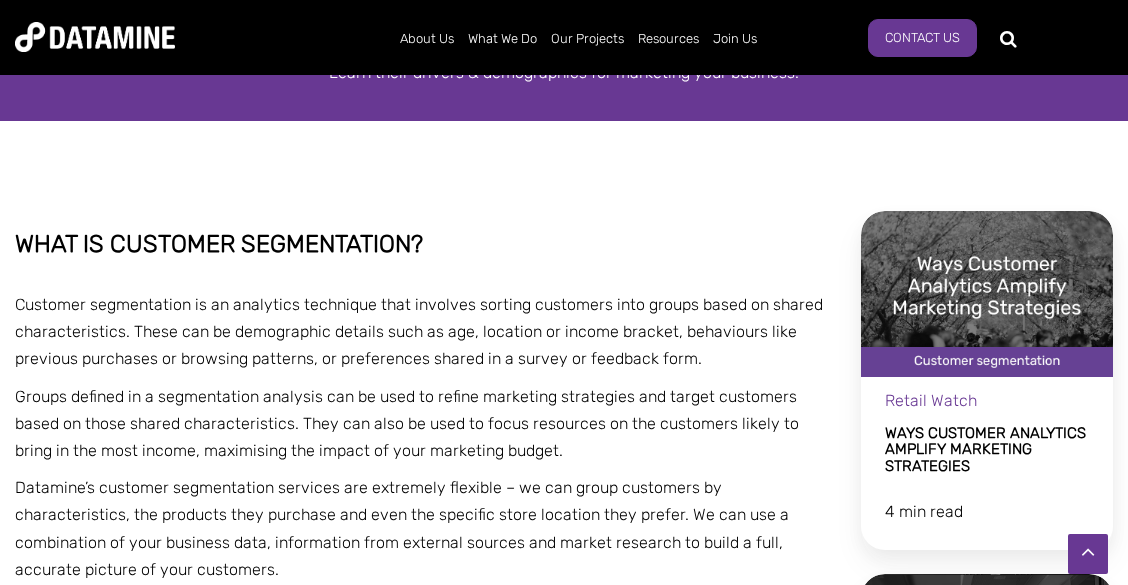 scroll, scrollTop: 0, scrollLeft: 0, axis: both 